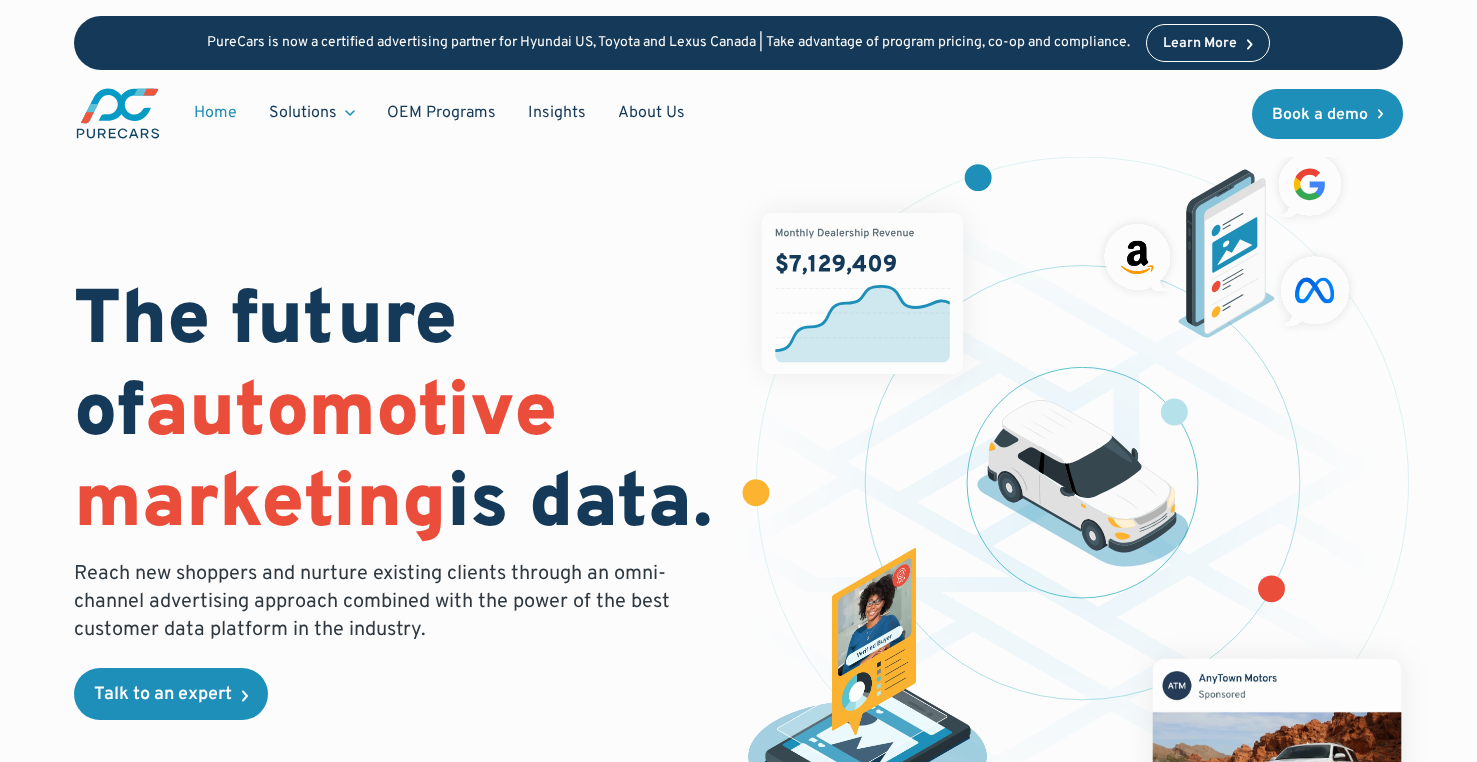 scroll, scrollTop: 0, scrollLeft: 0, axis: both 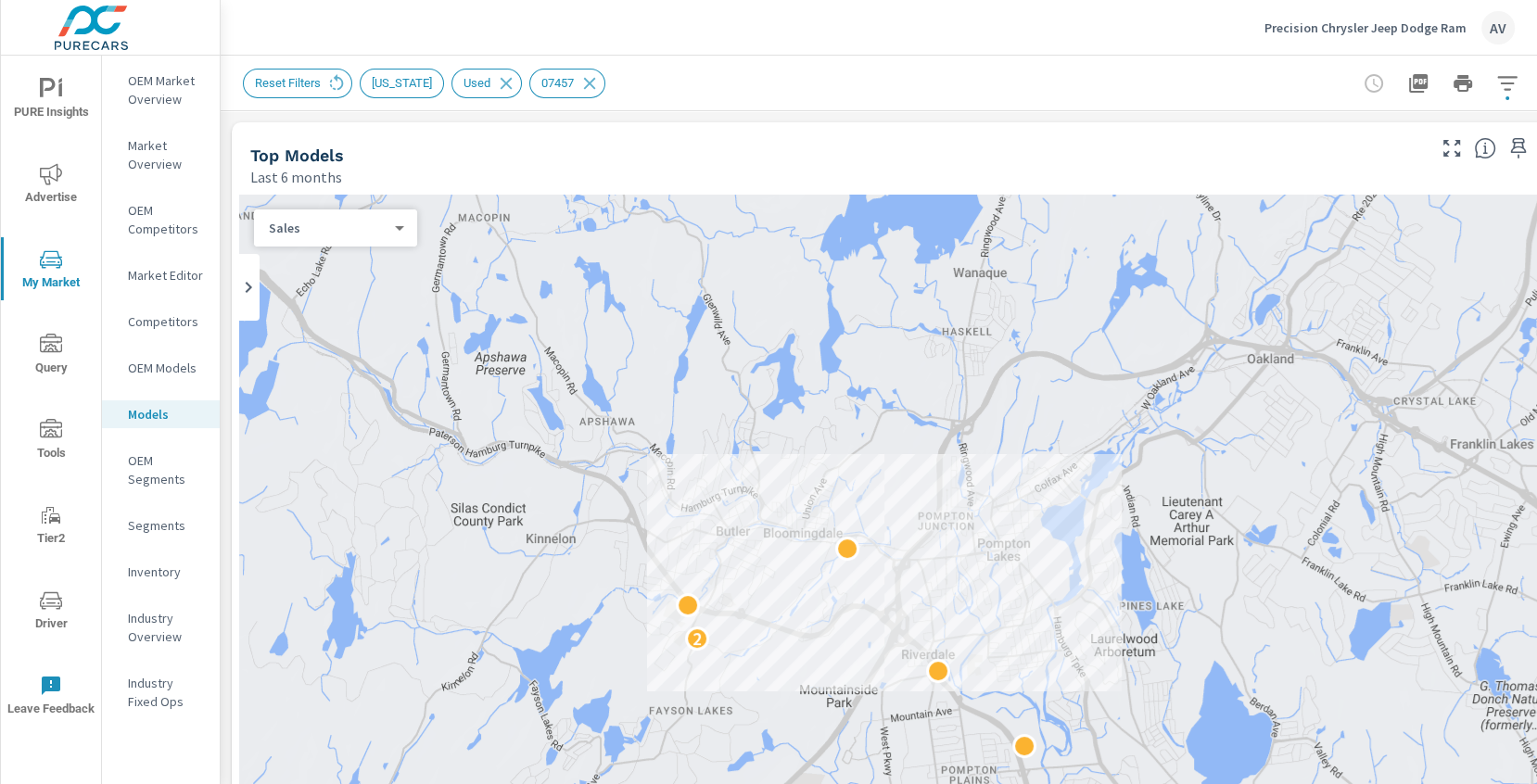 click on "Top Models Last 6 months" at bounding box center [831, 155] 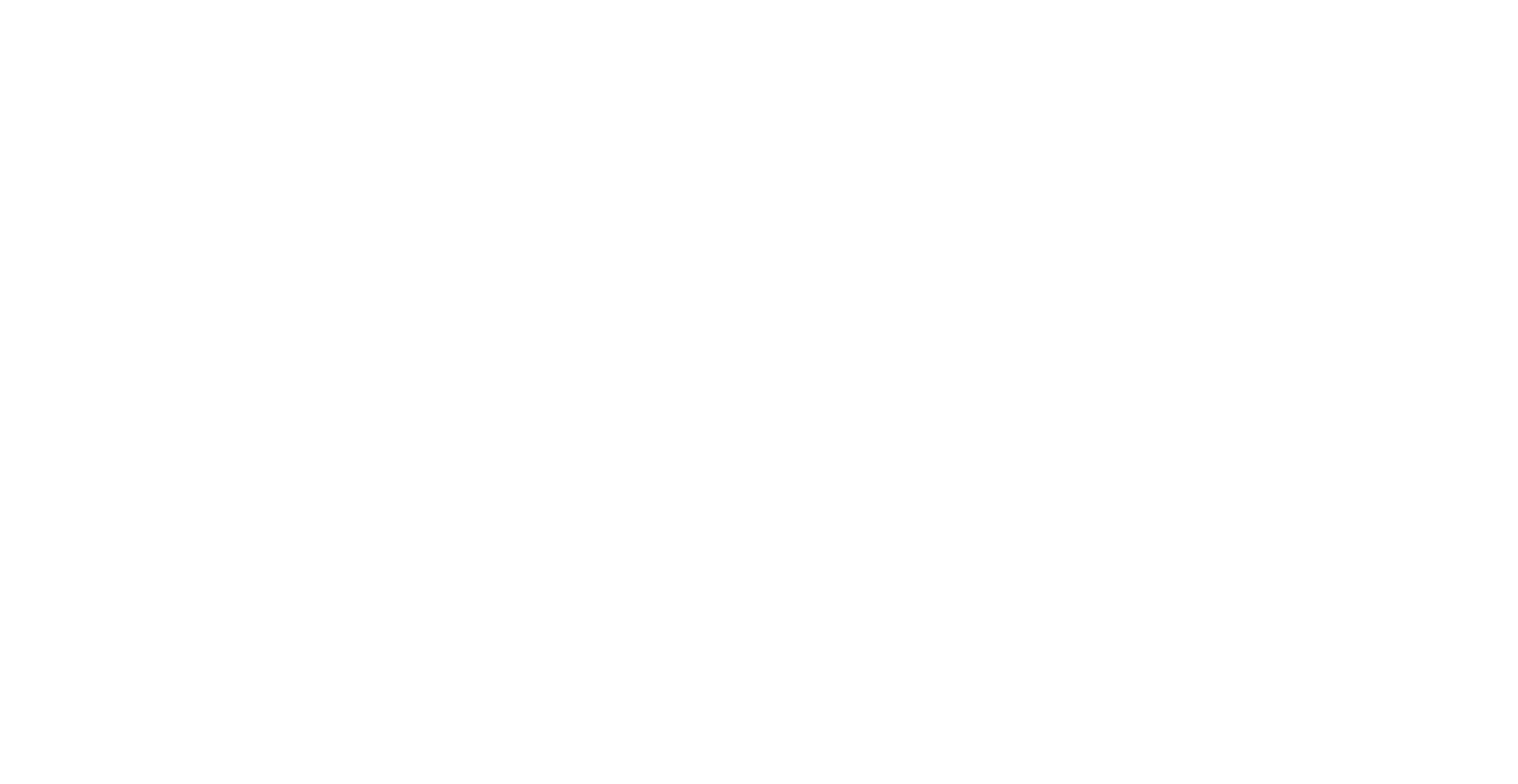 scroll, scrollTop: 0, scrollLeft: 0, axis: both 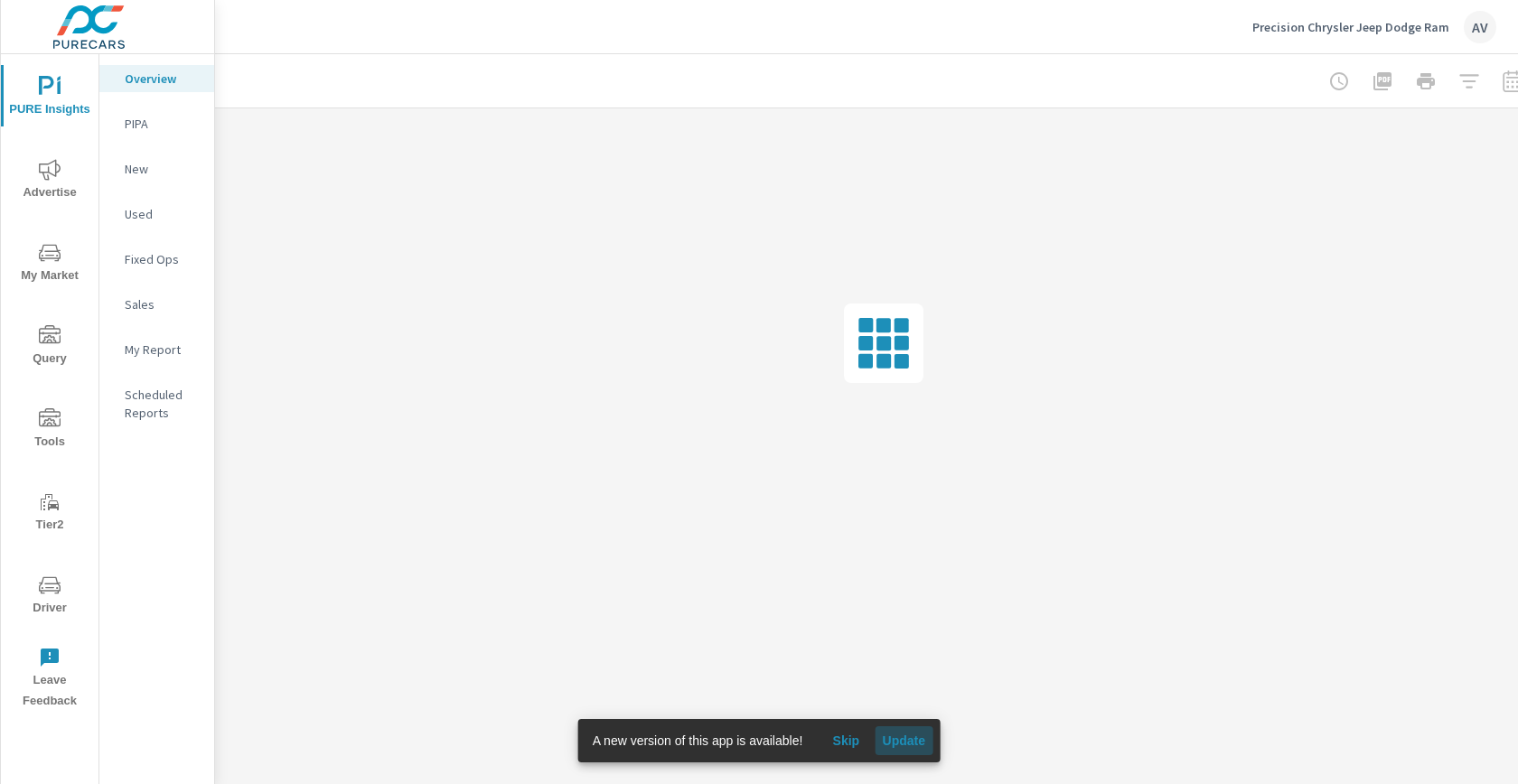 click on "Update" at bounding box center [904, 741] 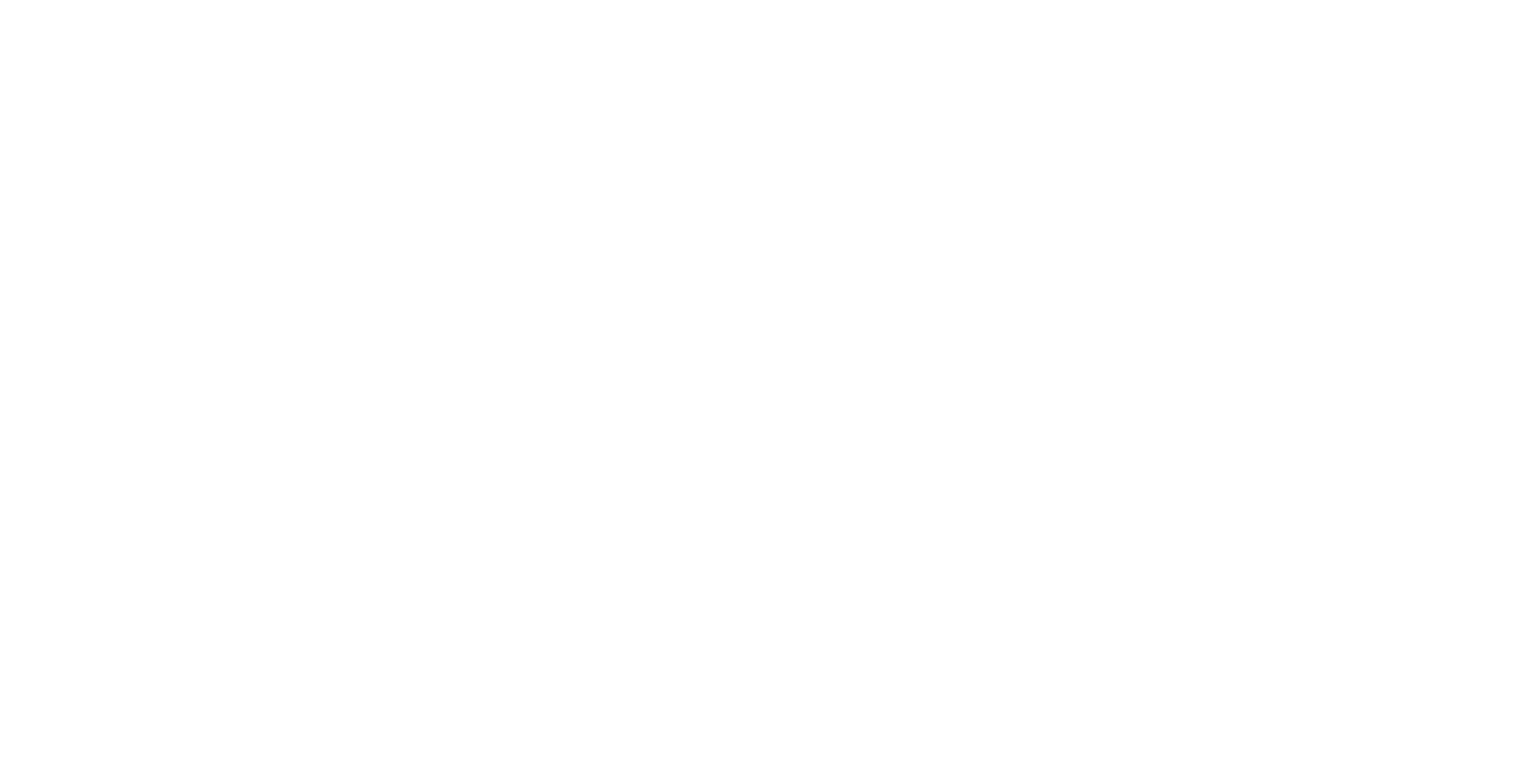 scroll, scrollTop: 0, scrollLeft: 0, axis: both 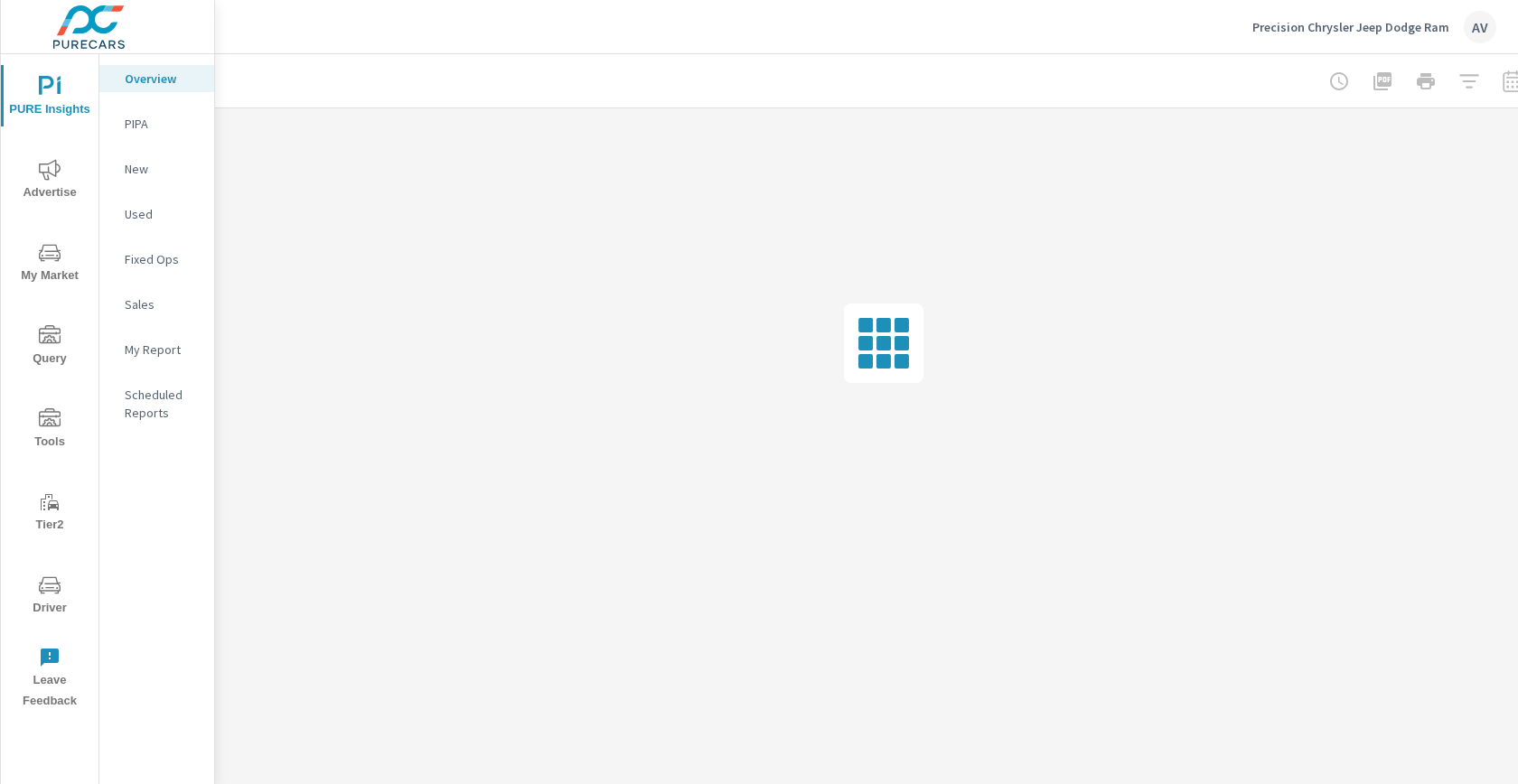 click 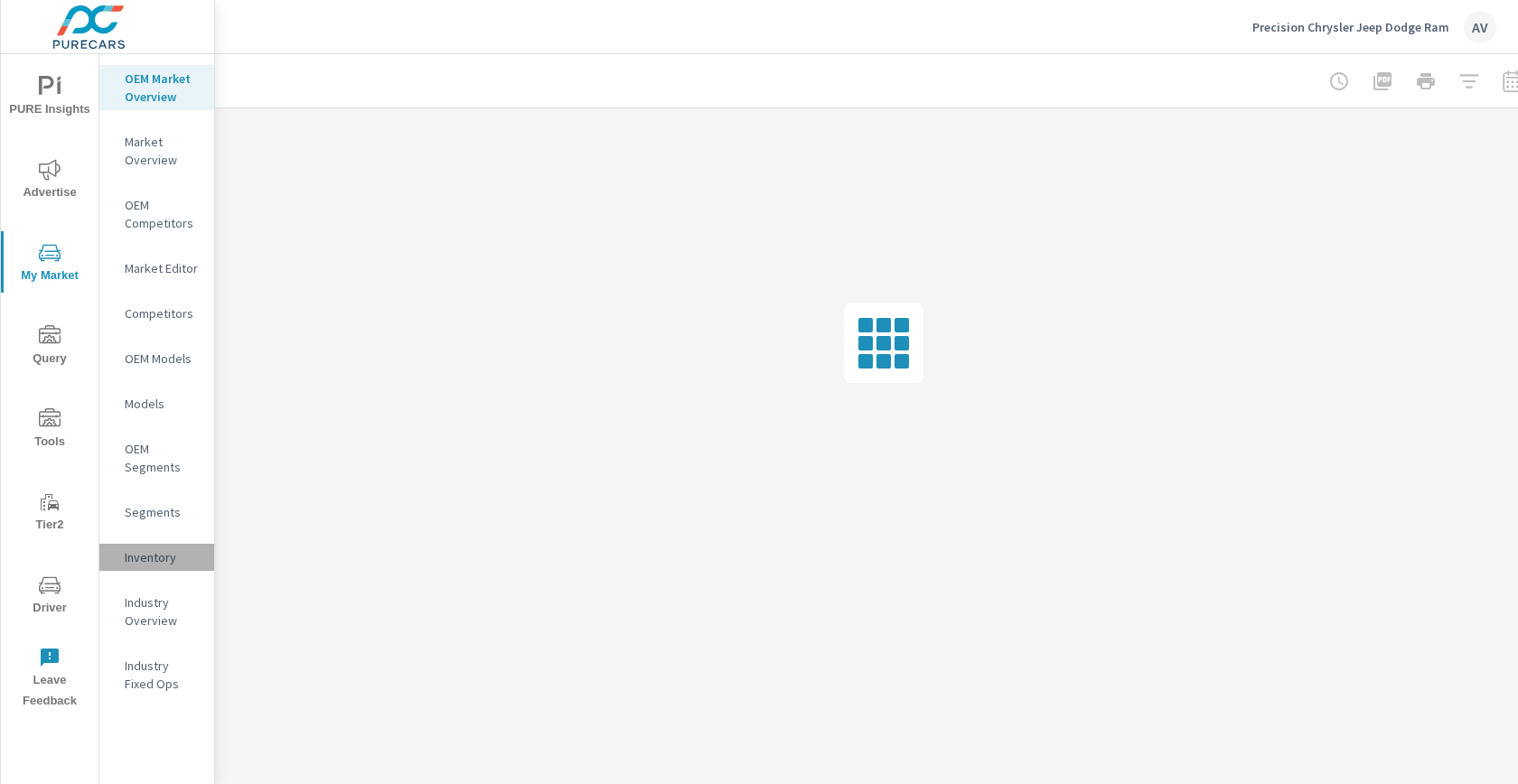 click on "Inventory" at bounding box center [162, 557] 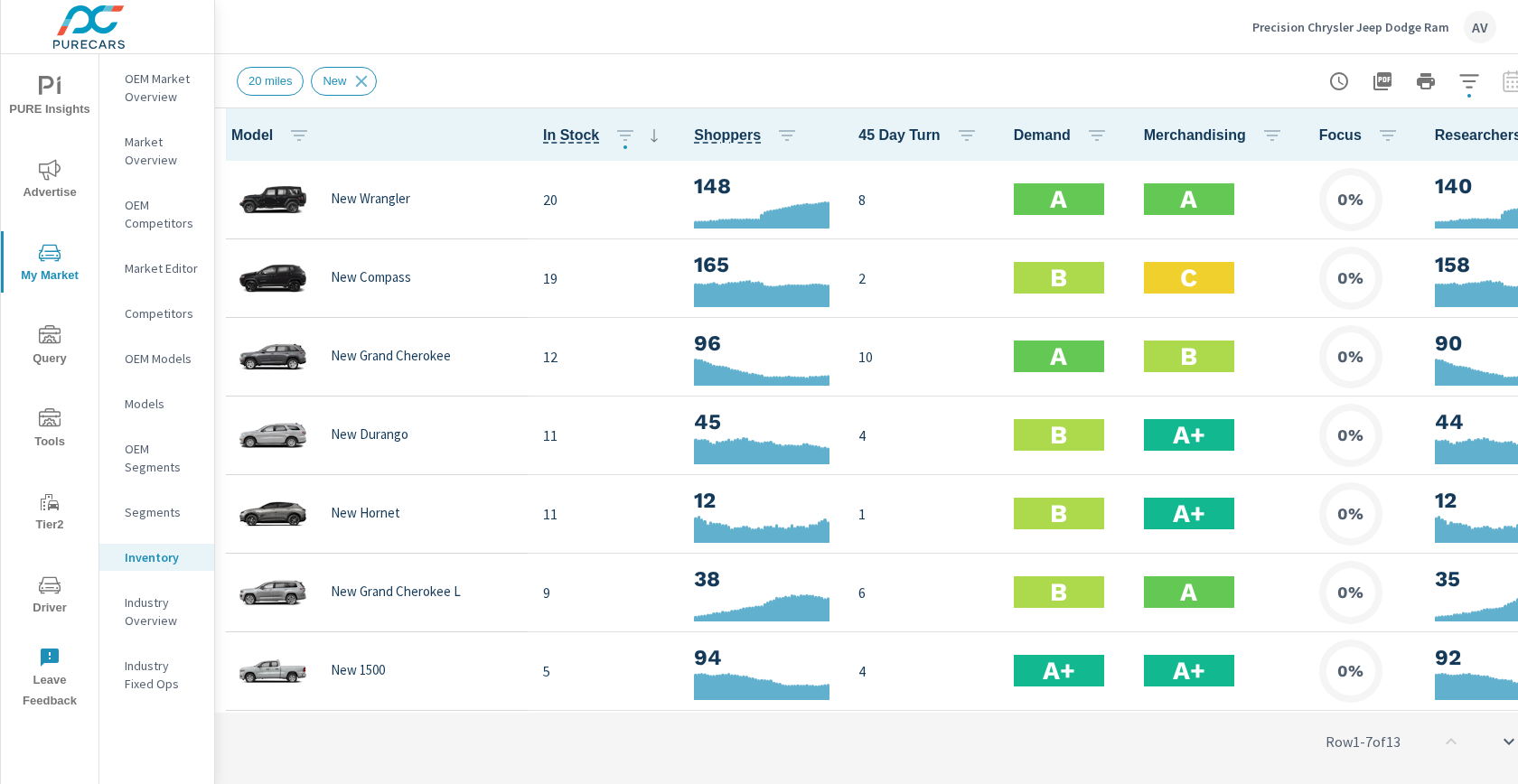 scroll, scrollTop: 1, scrollLeft: 0, axis: vertical 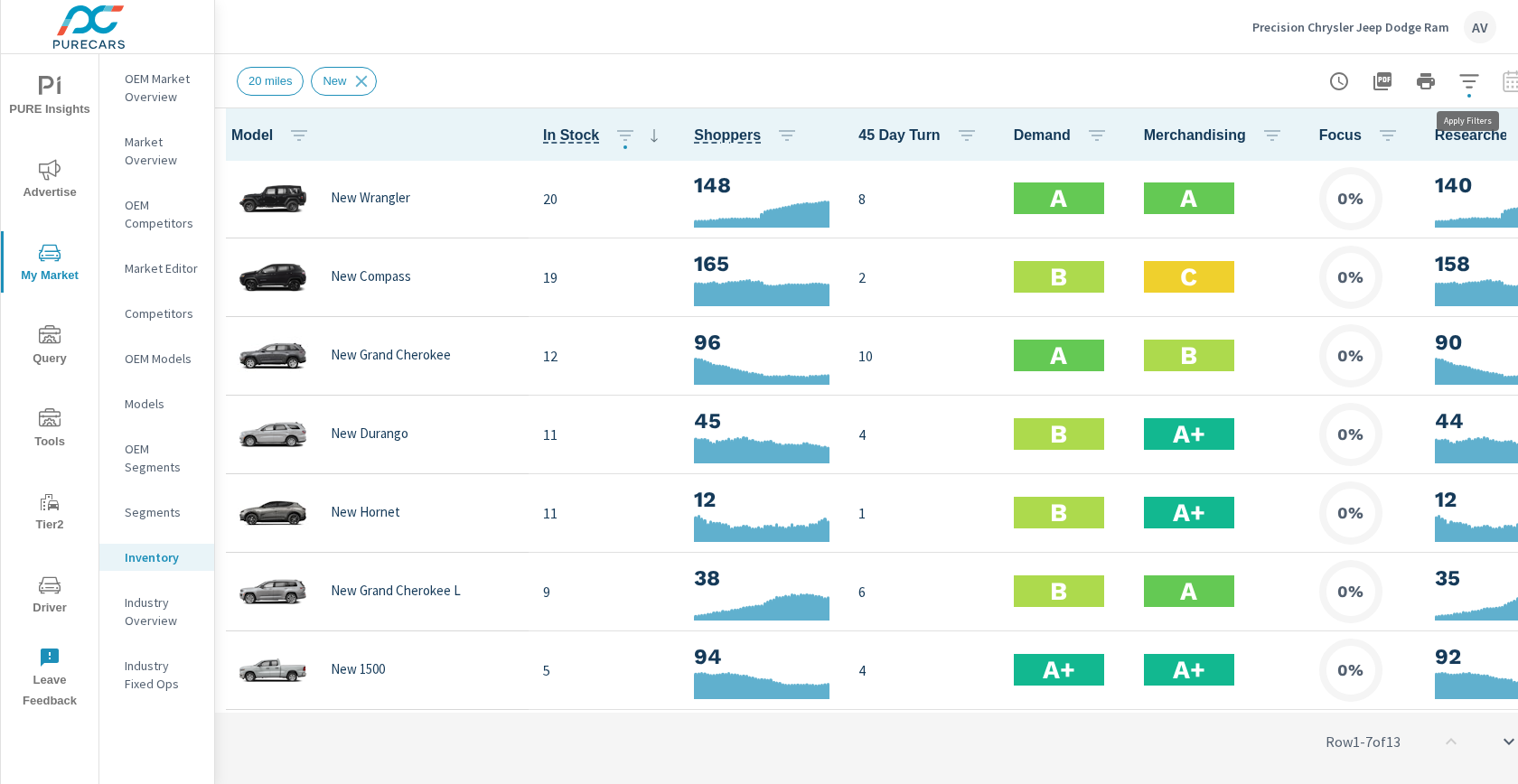 click 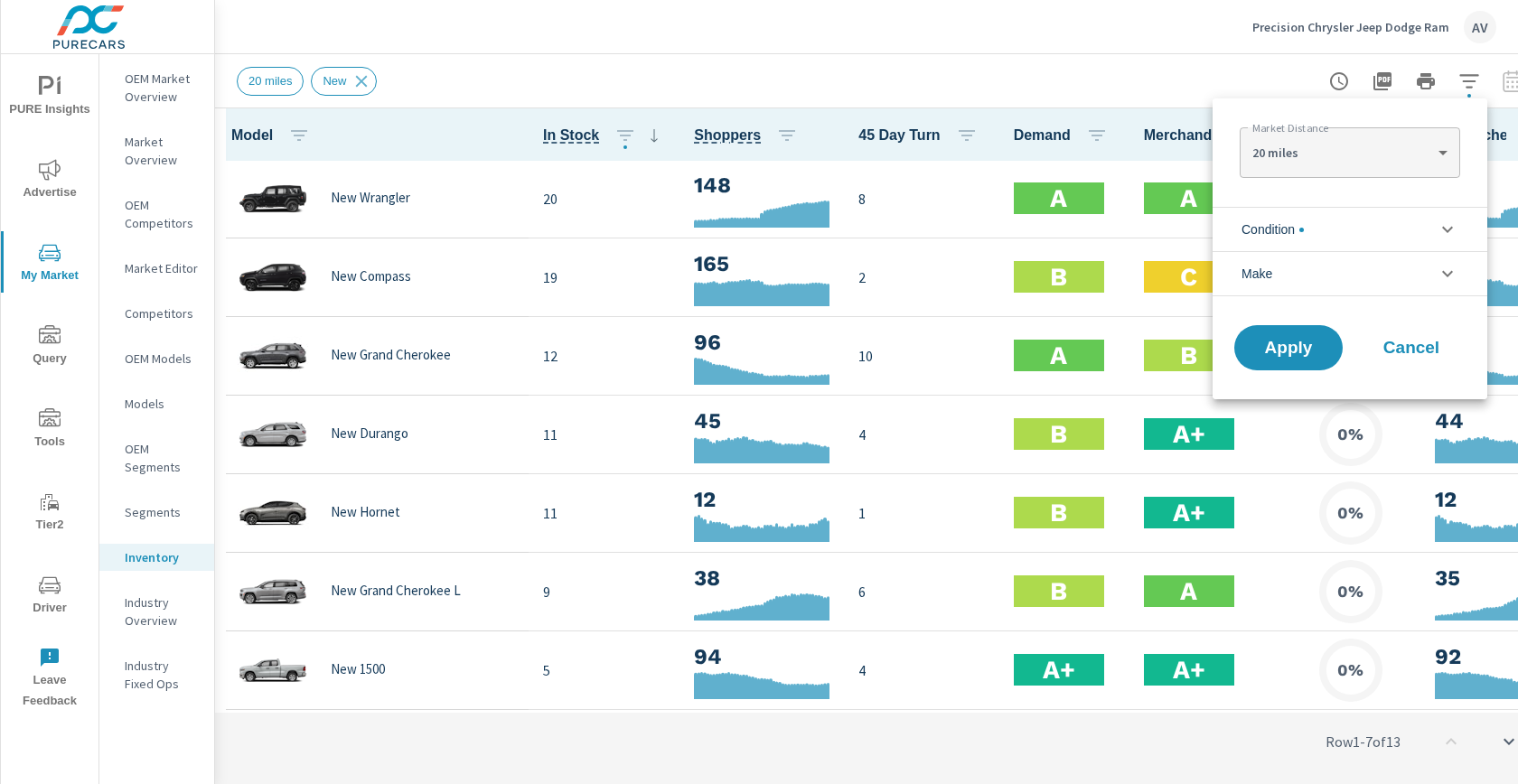 click at bounding box center (759, 392) 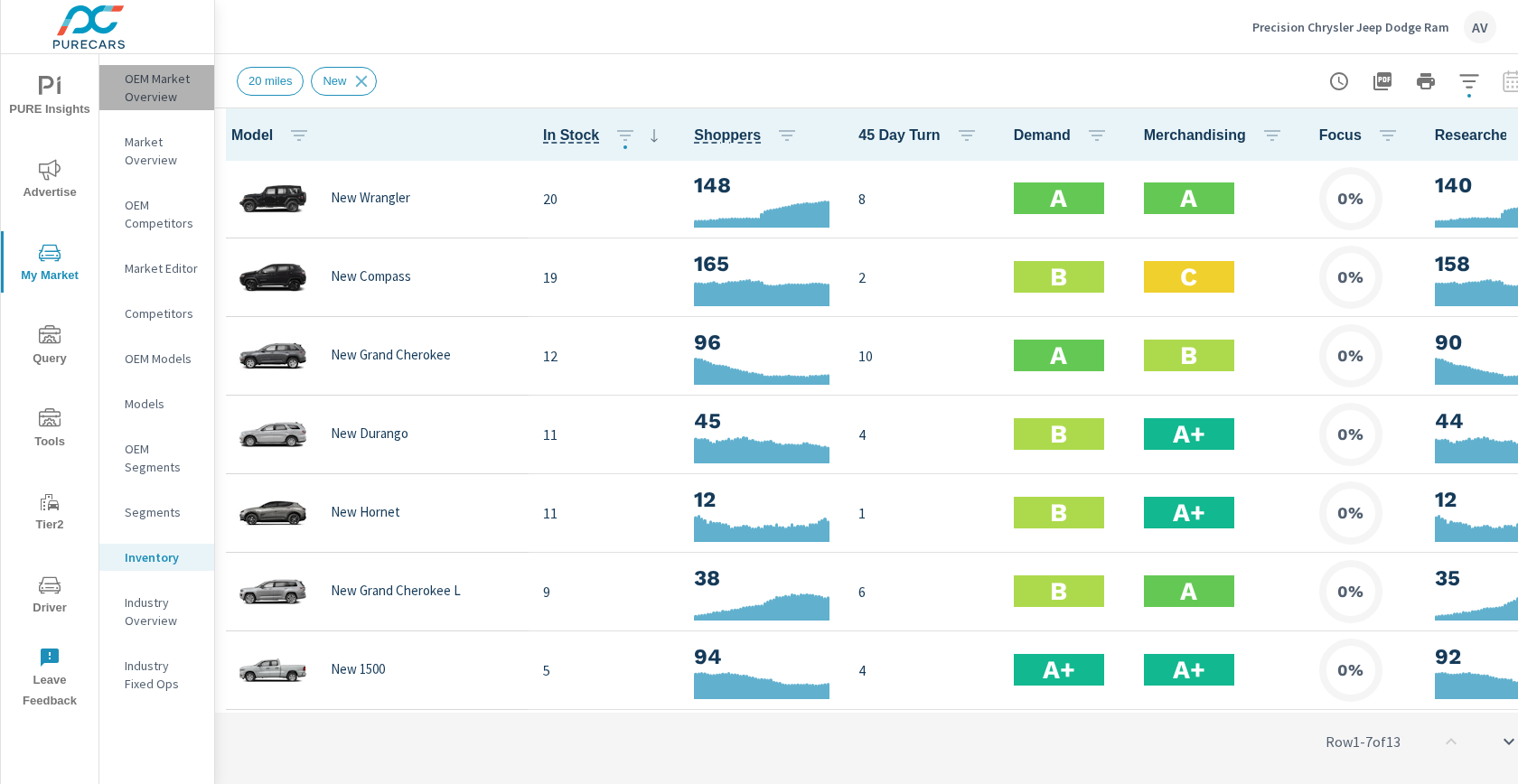 click on "OEM Market Overview" at bounding box center (162, 88) 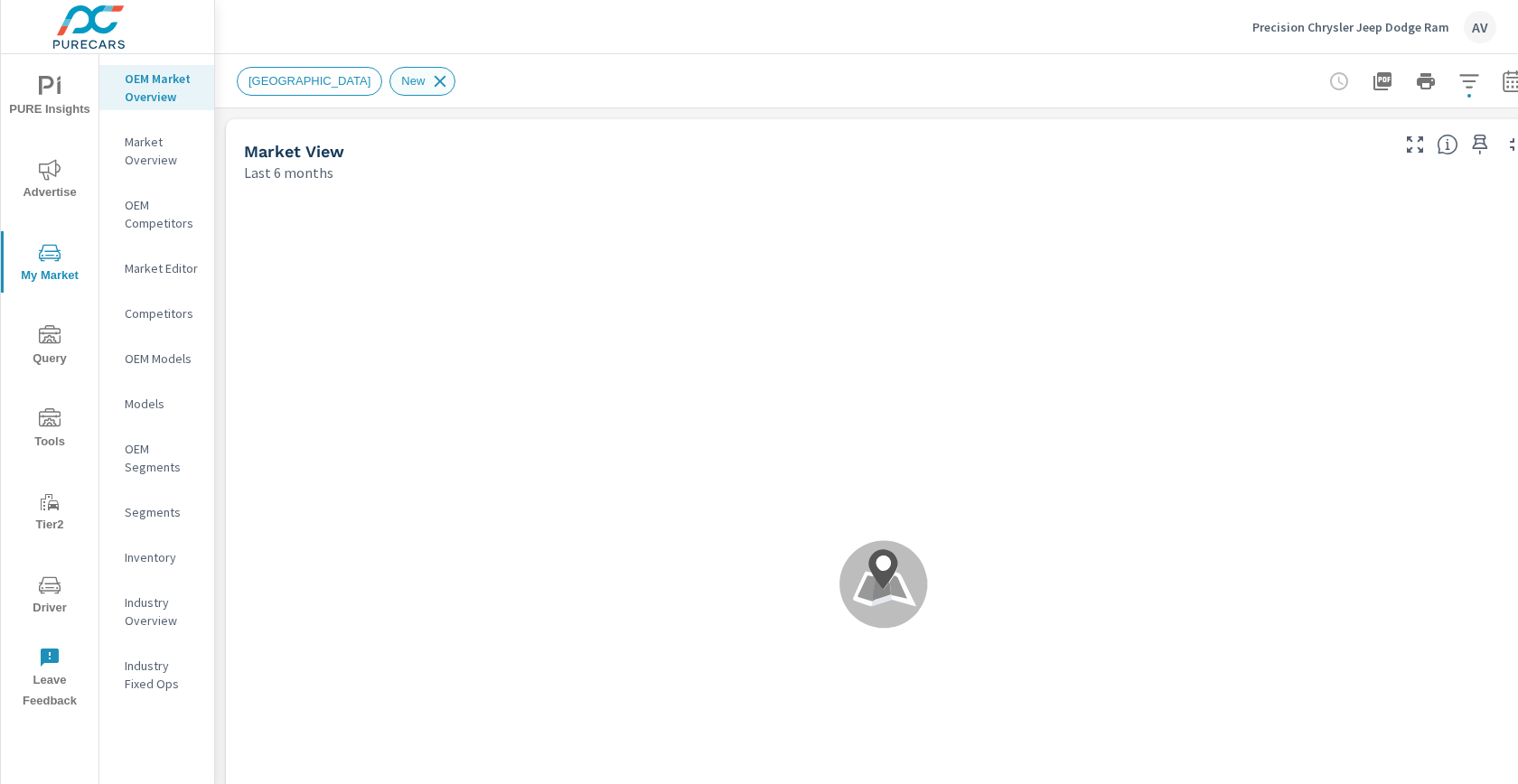 click 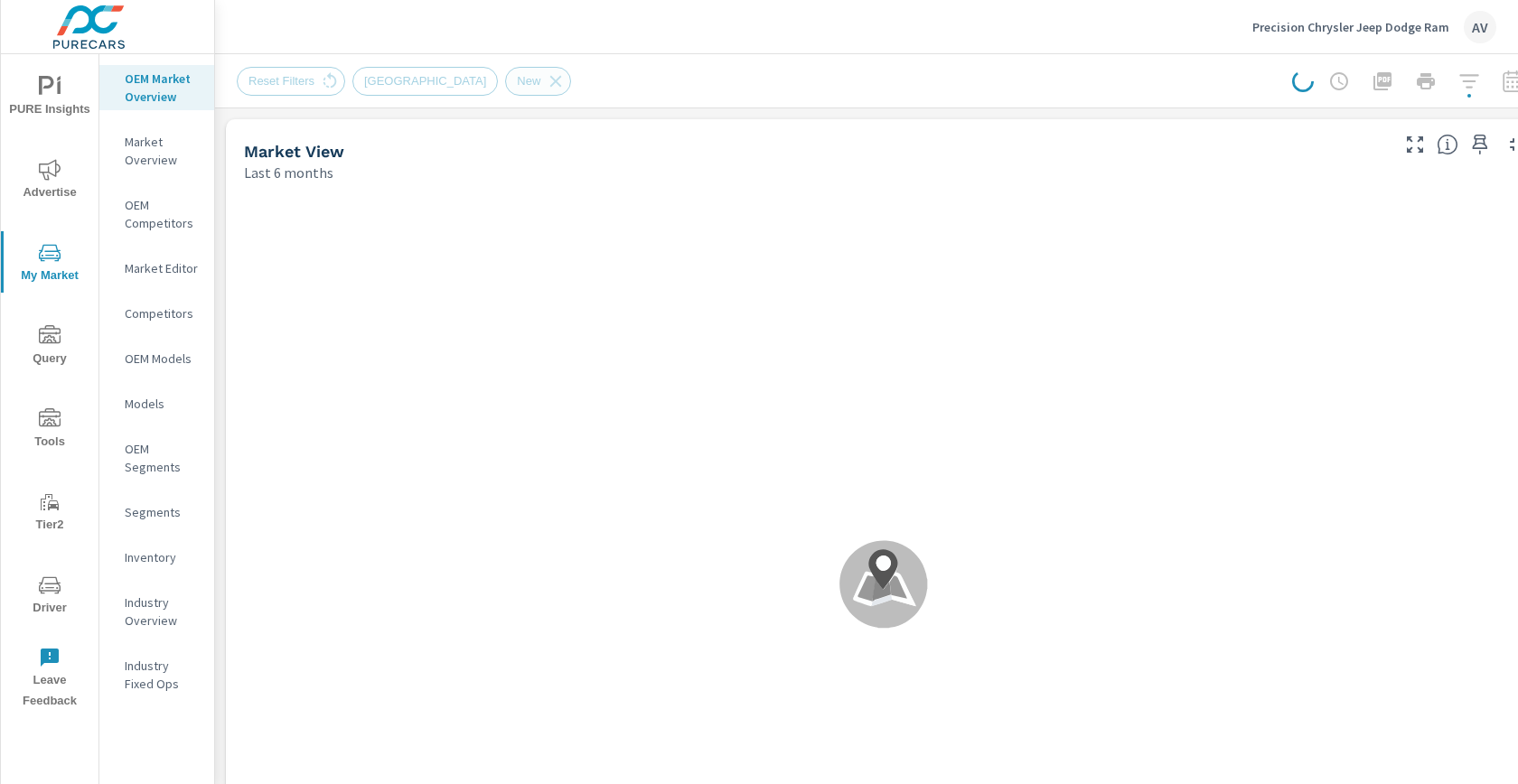 scroll, scrollTop: 1, scrollLeft: 0, axis: vertical 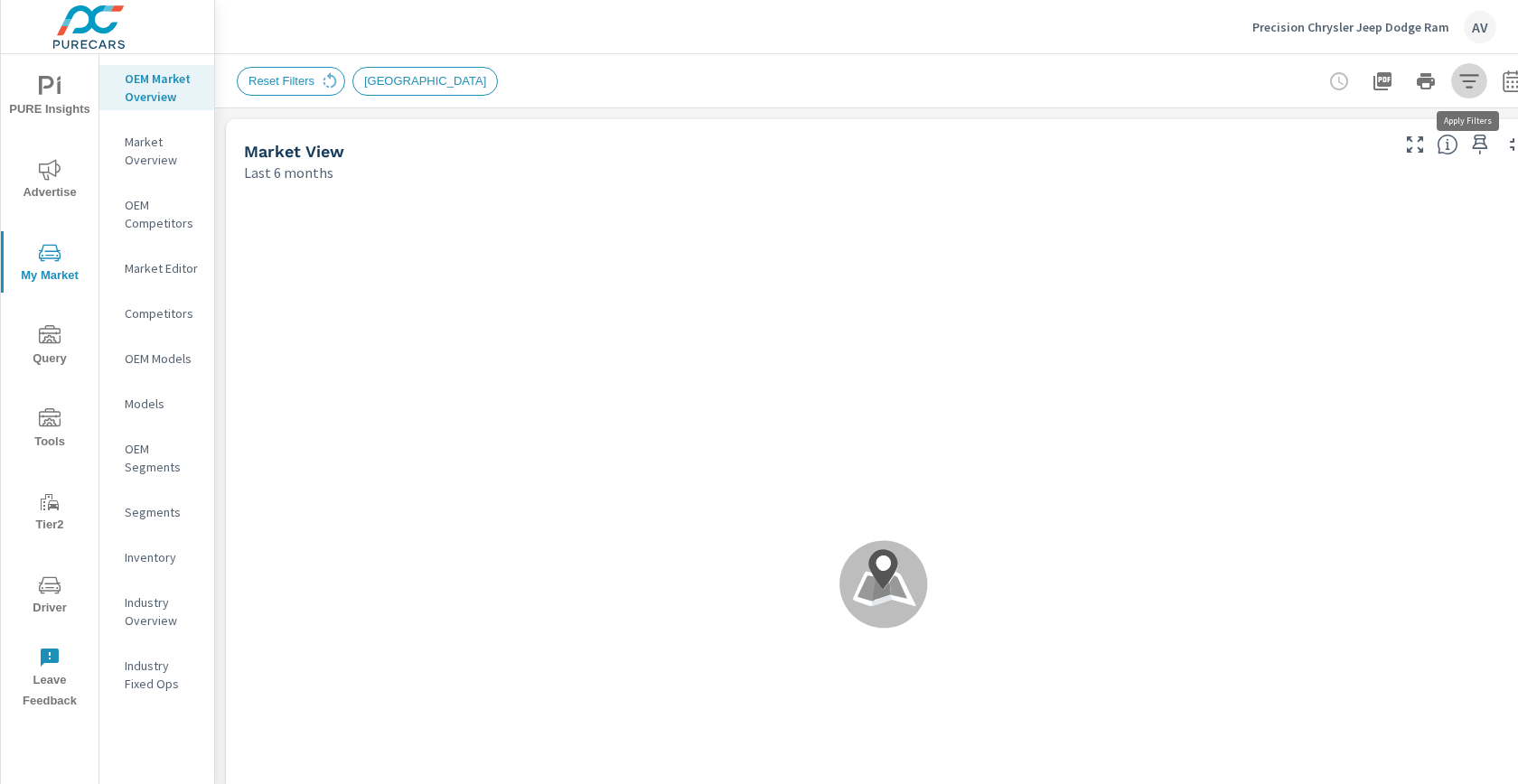 click 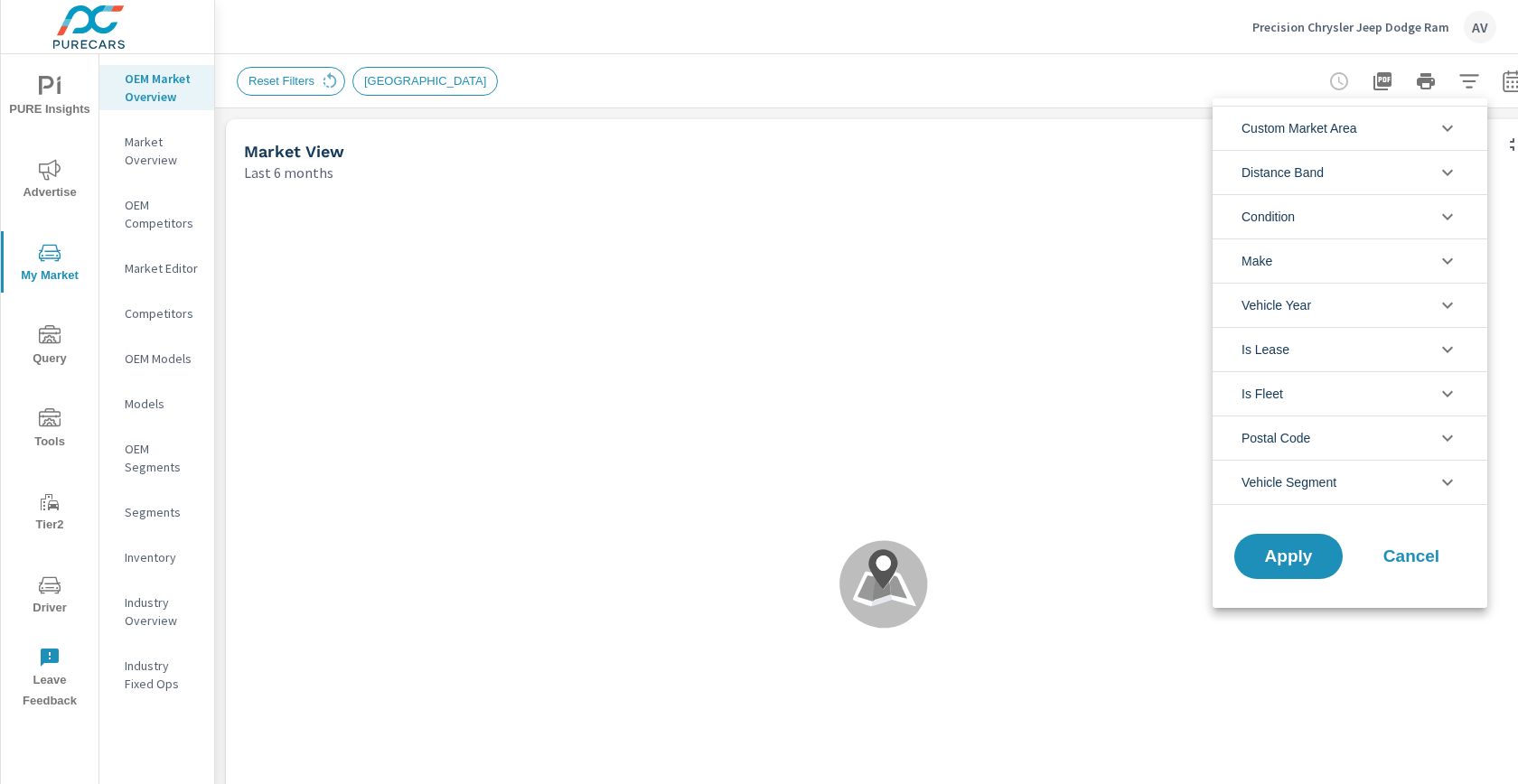 scroll, scrollTop: 40, scrollLeft: 0, axis: vertical 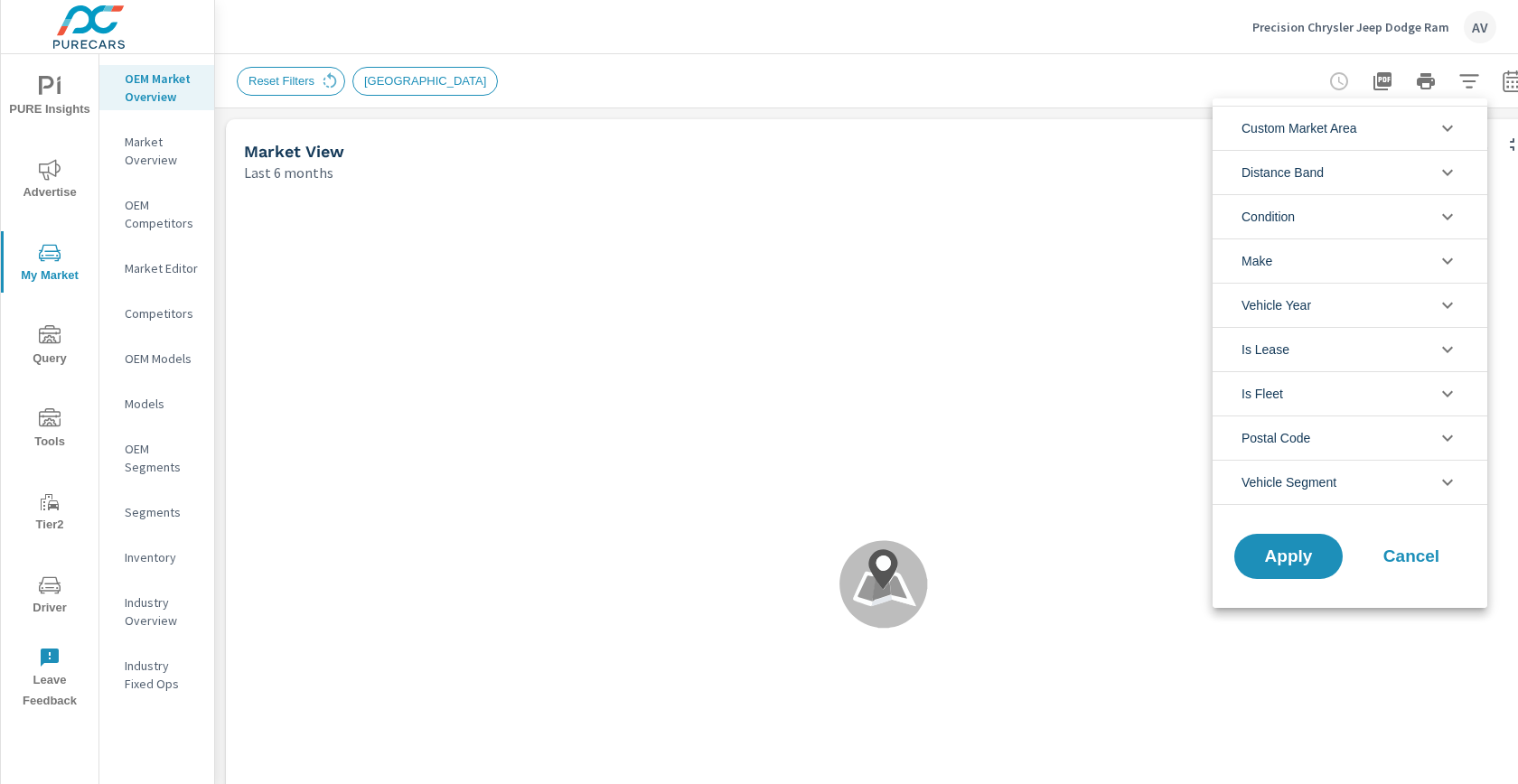 click on "Custom Market Area" at bounding box center [1350, 127] 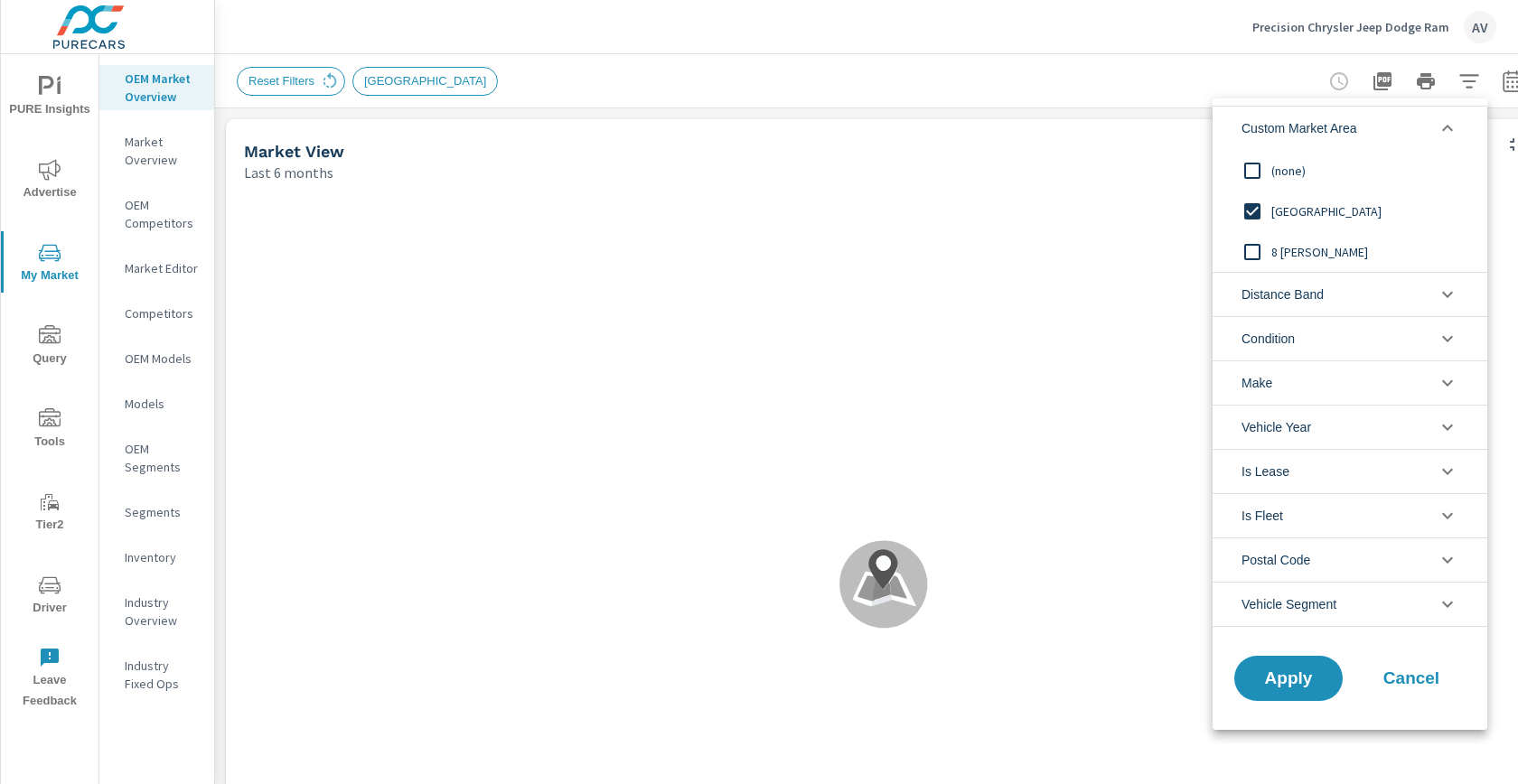 scroll, scrollTop: 0, scrollLeft: 0, axis: both 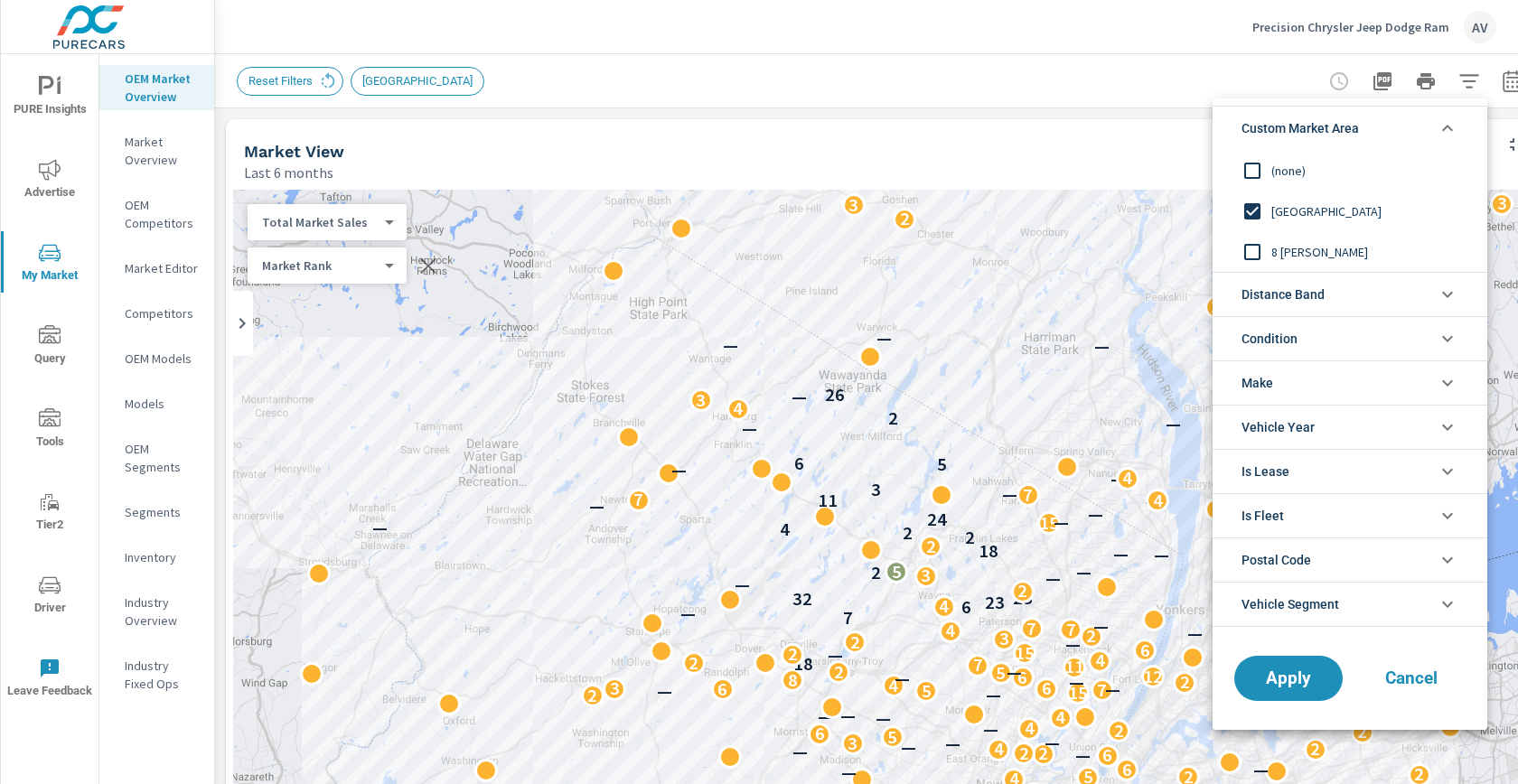 click on "Condition" at bounding box center [1350, 338] 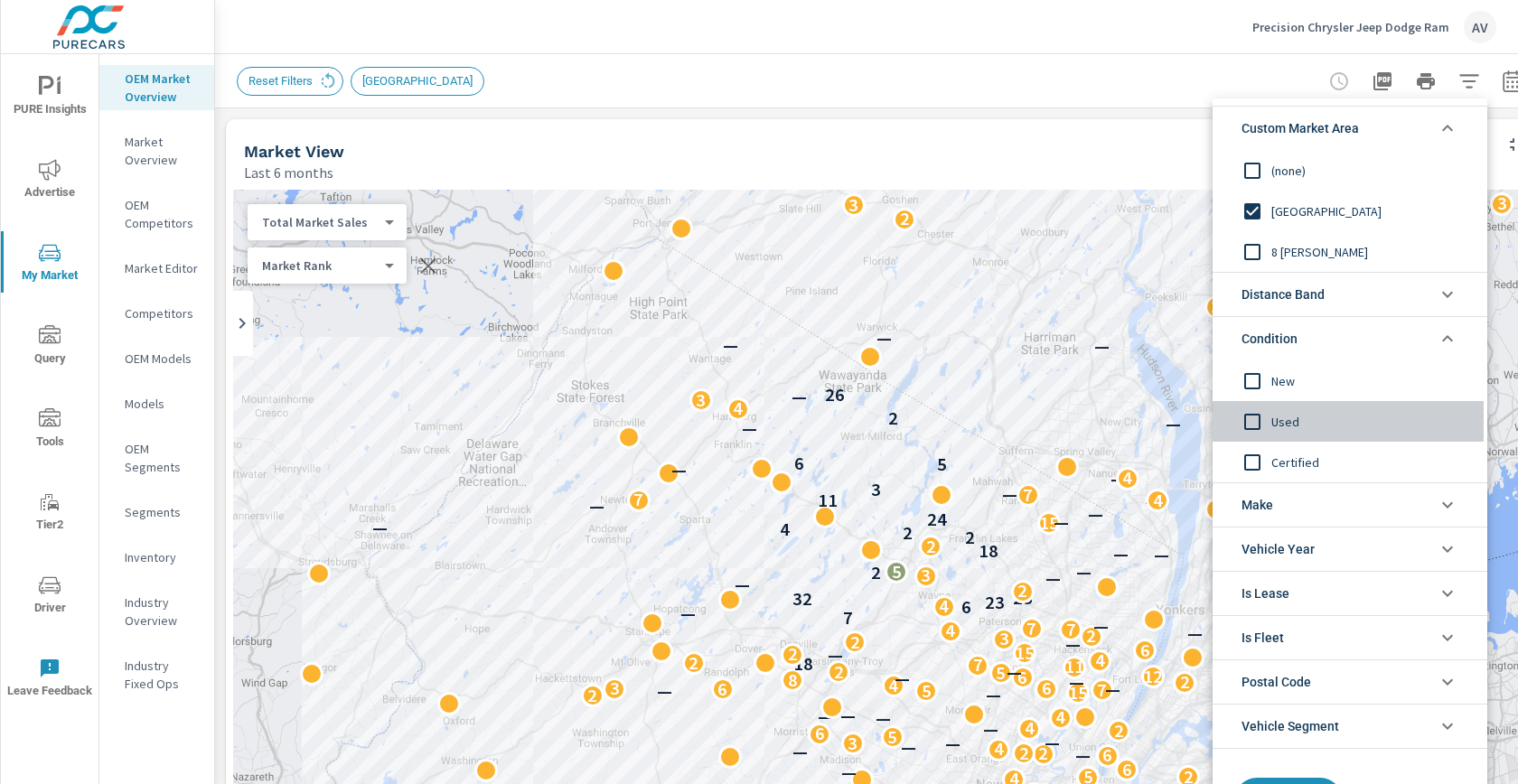click at bounding box center (1252, 422) 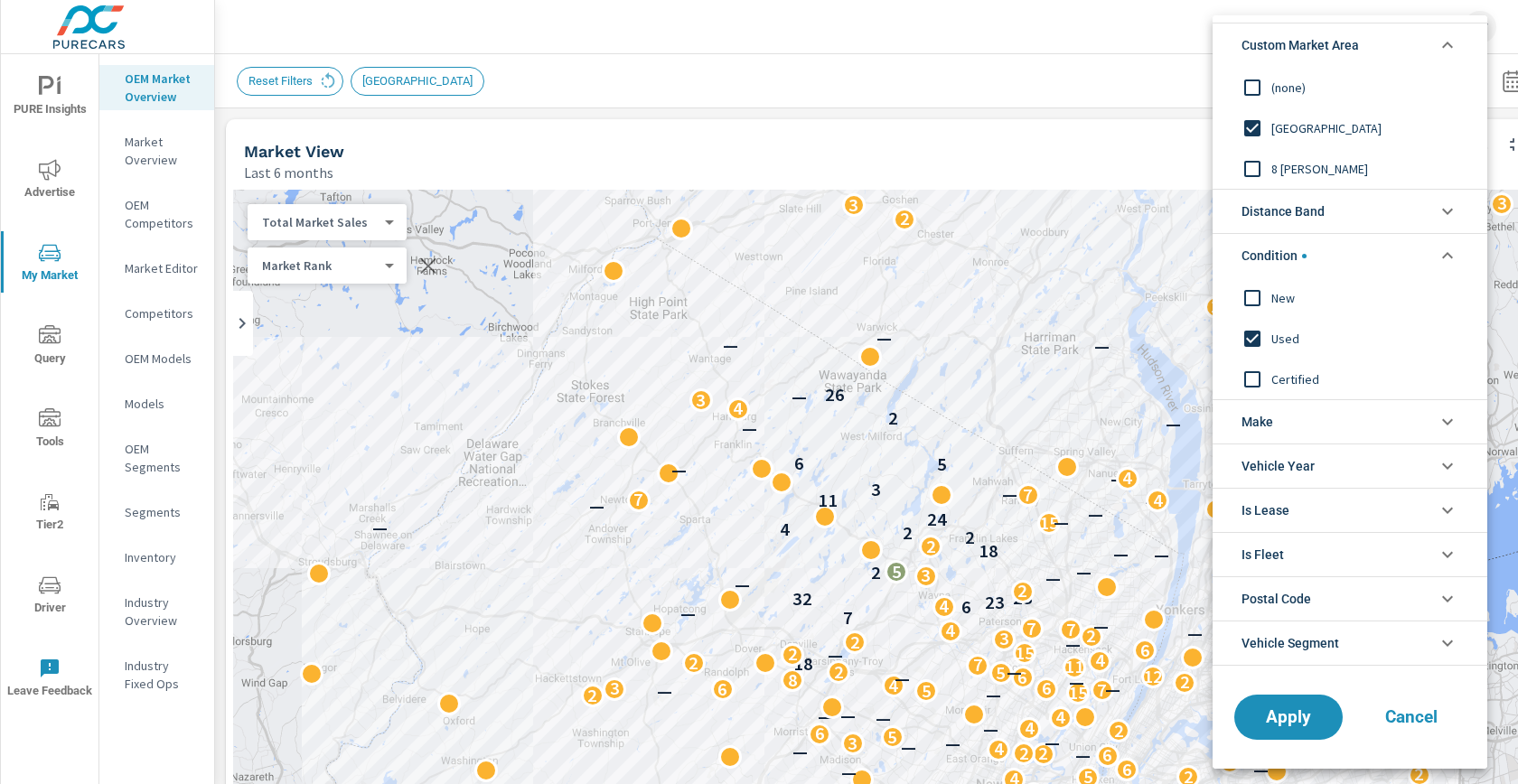 click at bounding box center [1252, 379] 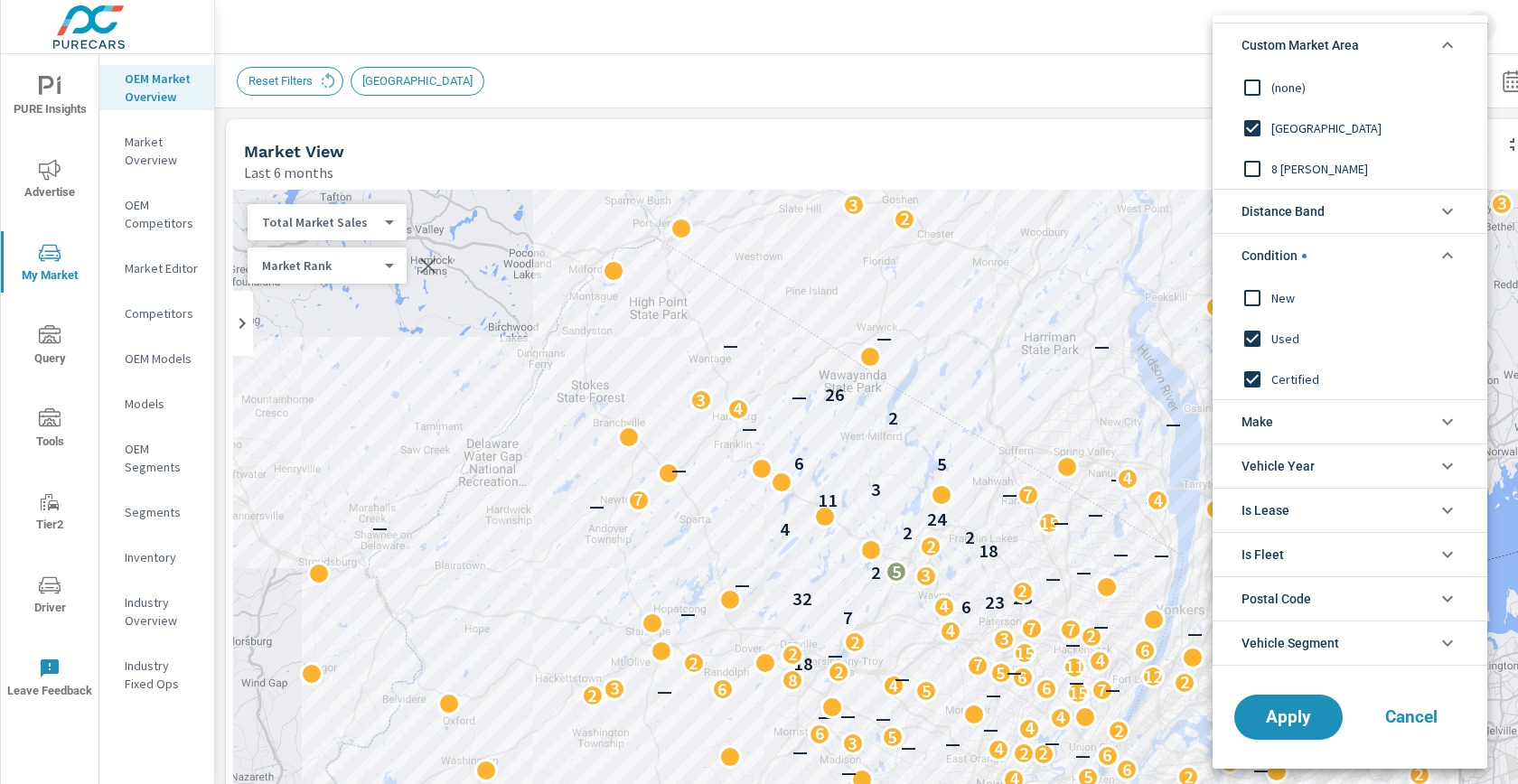 click on "Postal Code" at bounding box center [1276, 599] 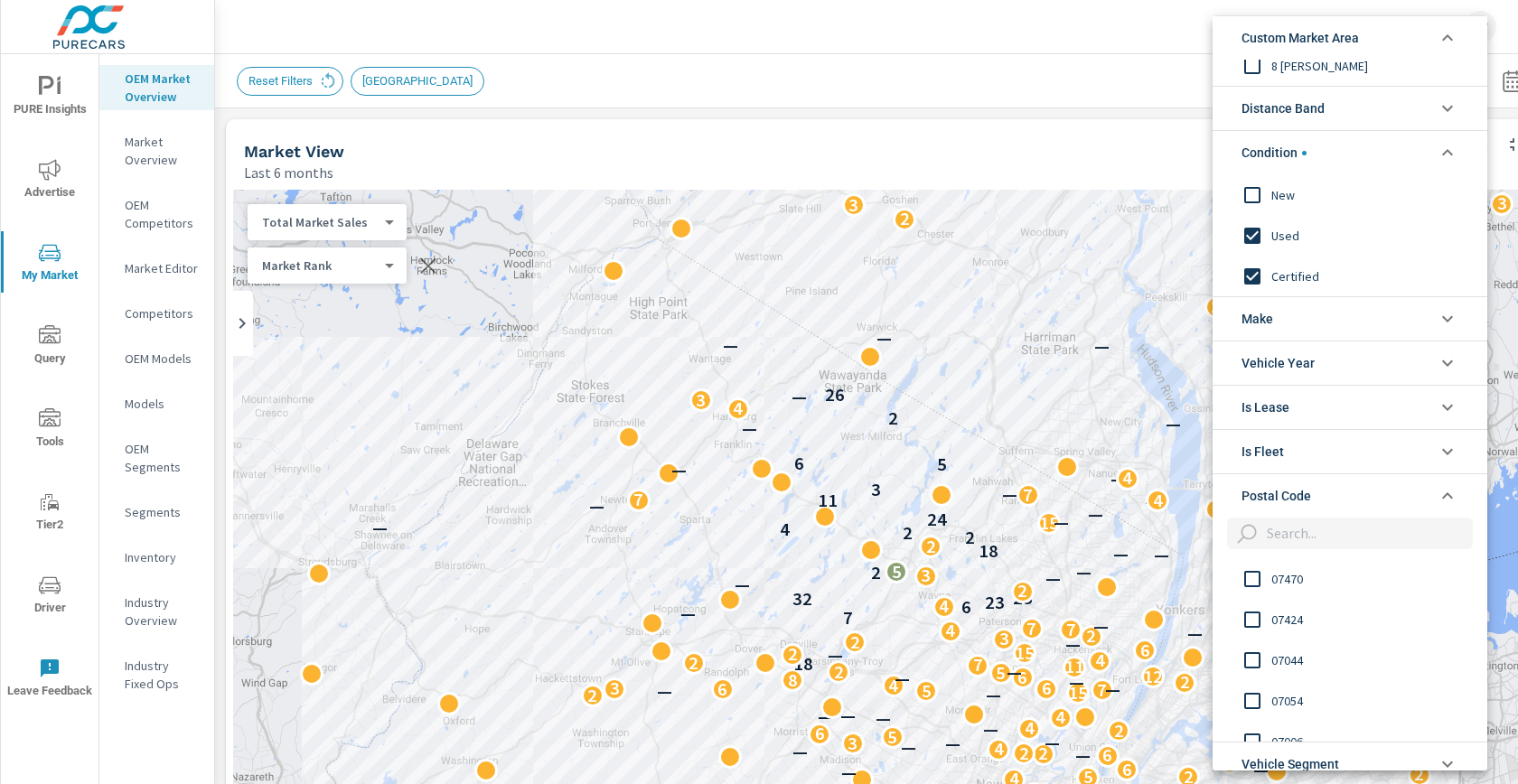 scroll, scrollTop: 128, scrollLeft: 0, axis: vertical 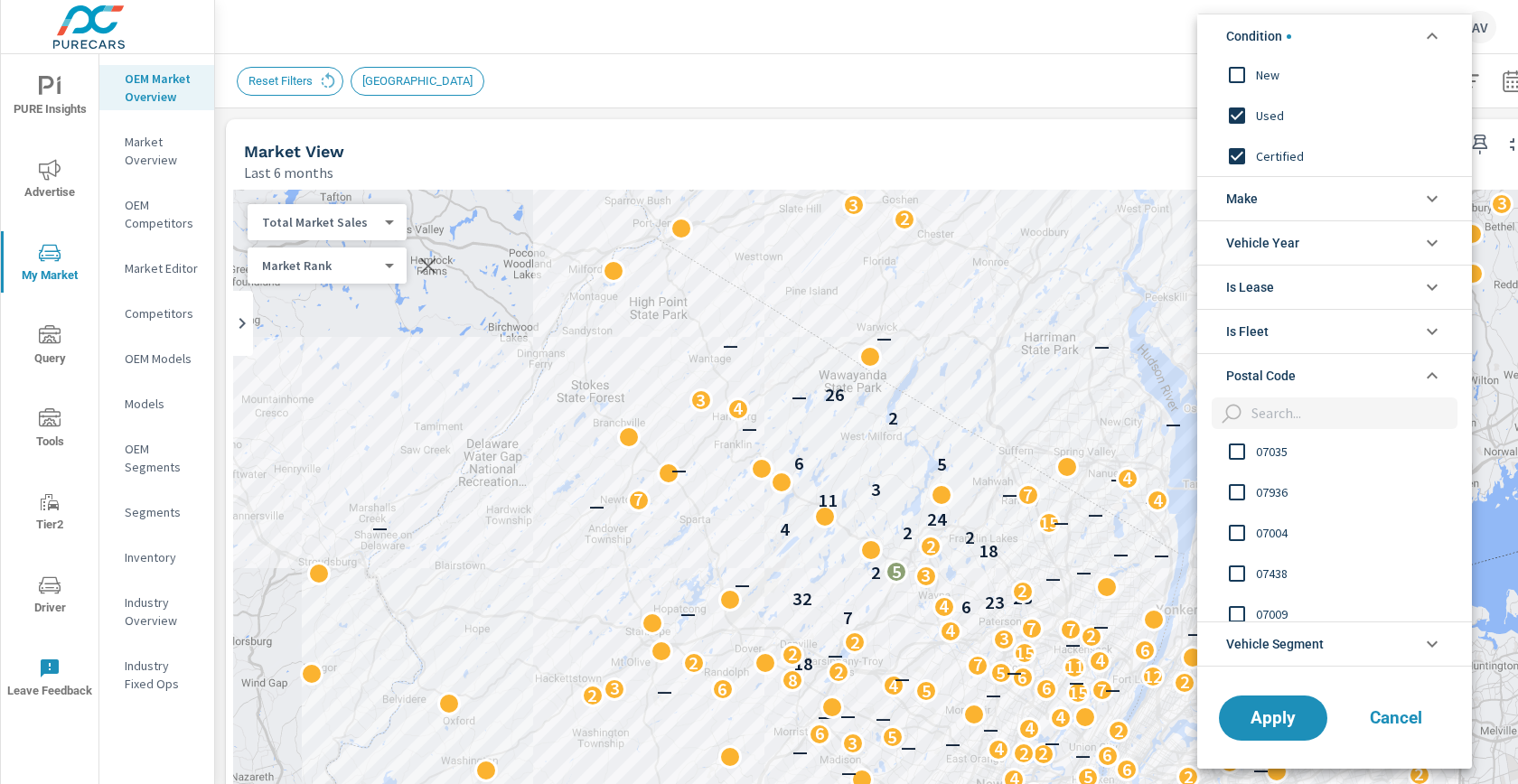 click at bounding box center (1351, 413) 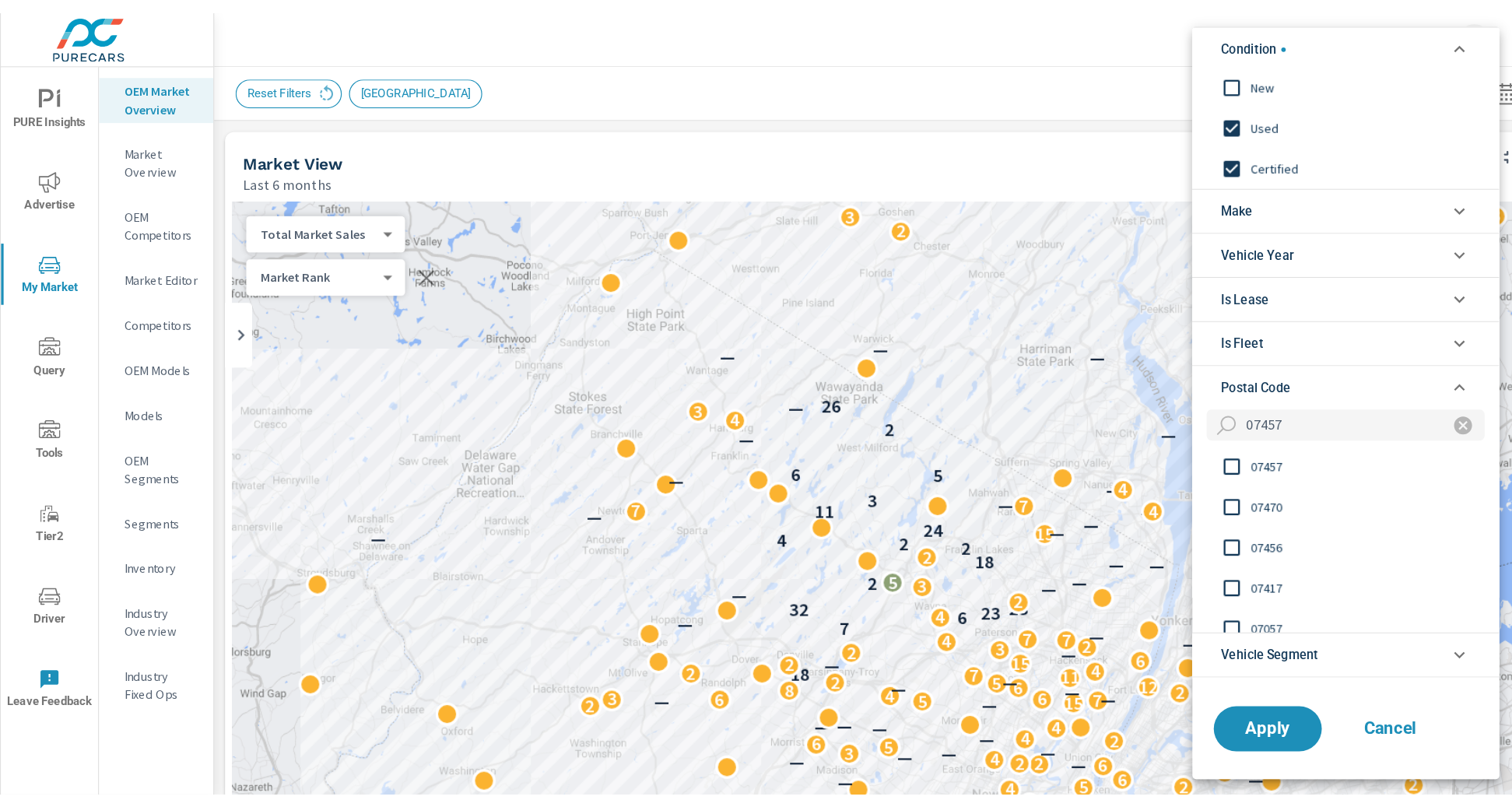 scroll, scrollTop: 0, scrollLeft: 0, axis: both 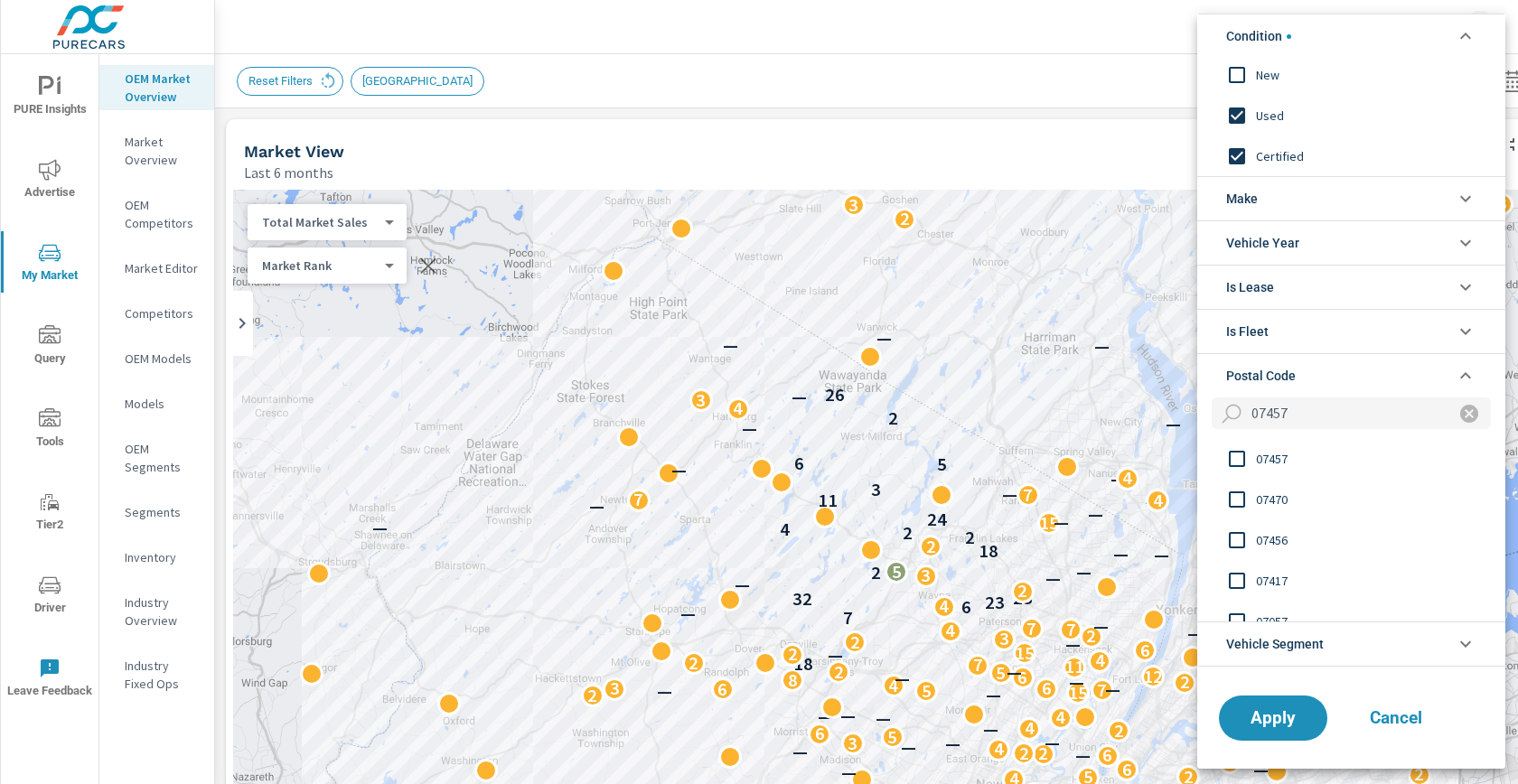 type on "07457" 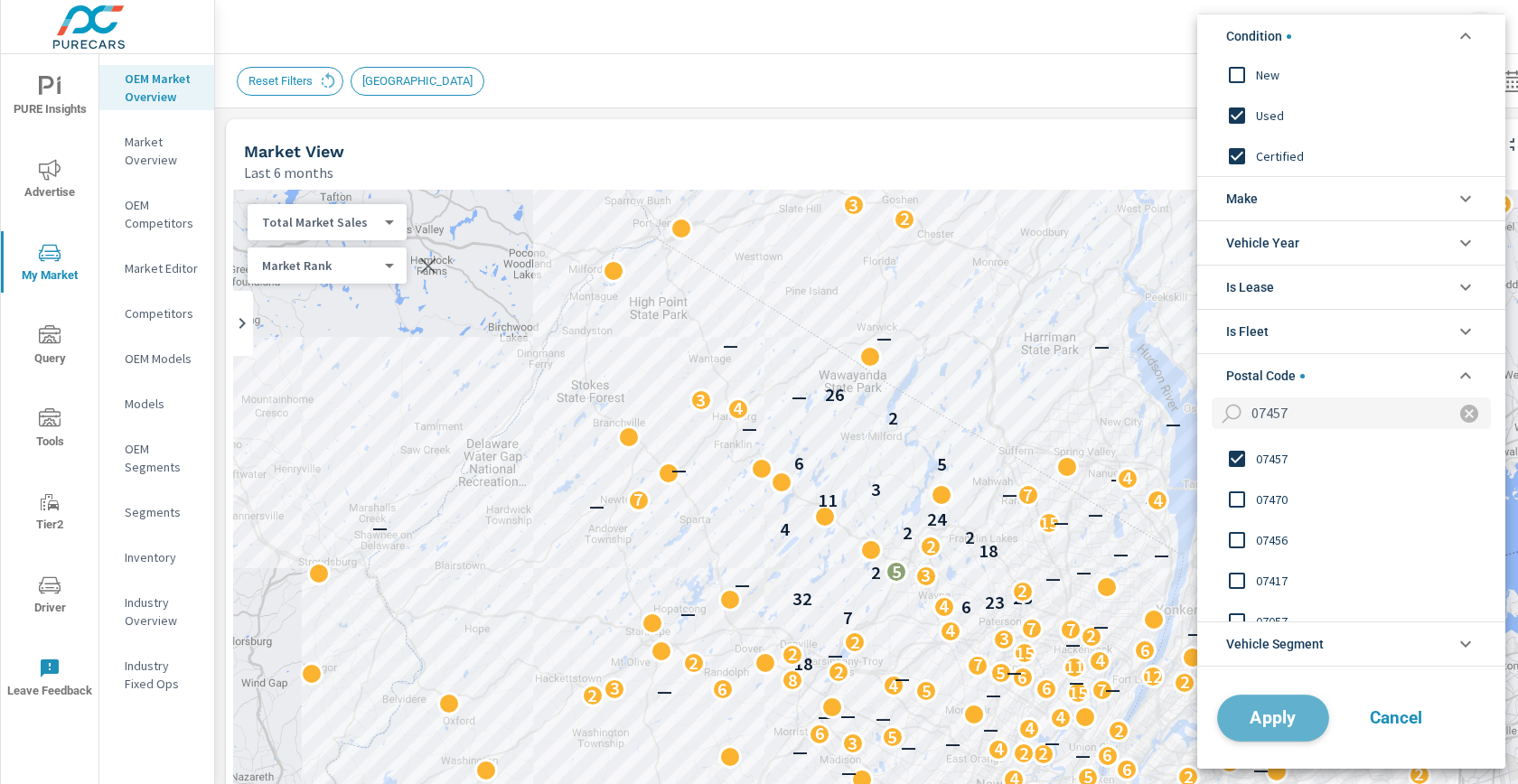 click on "Apply" at bounding box center (1273, 717) 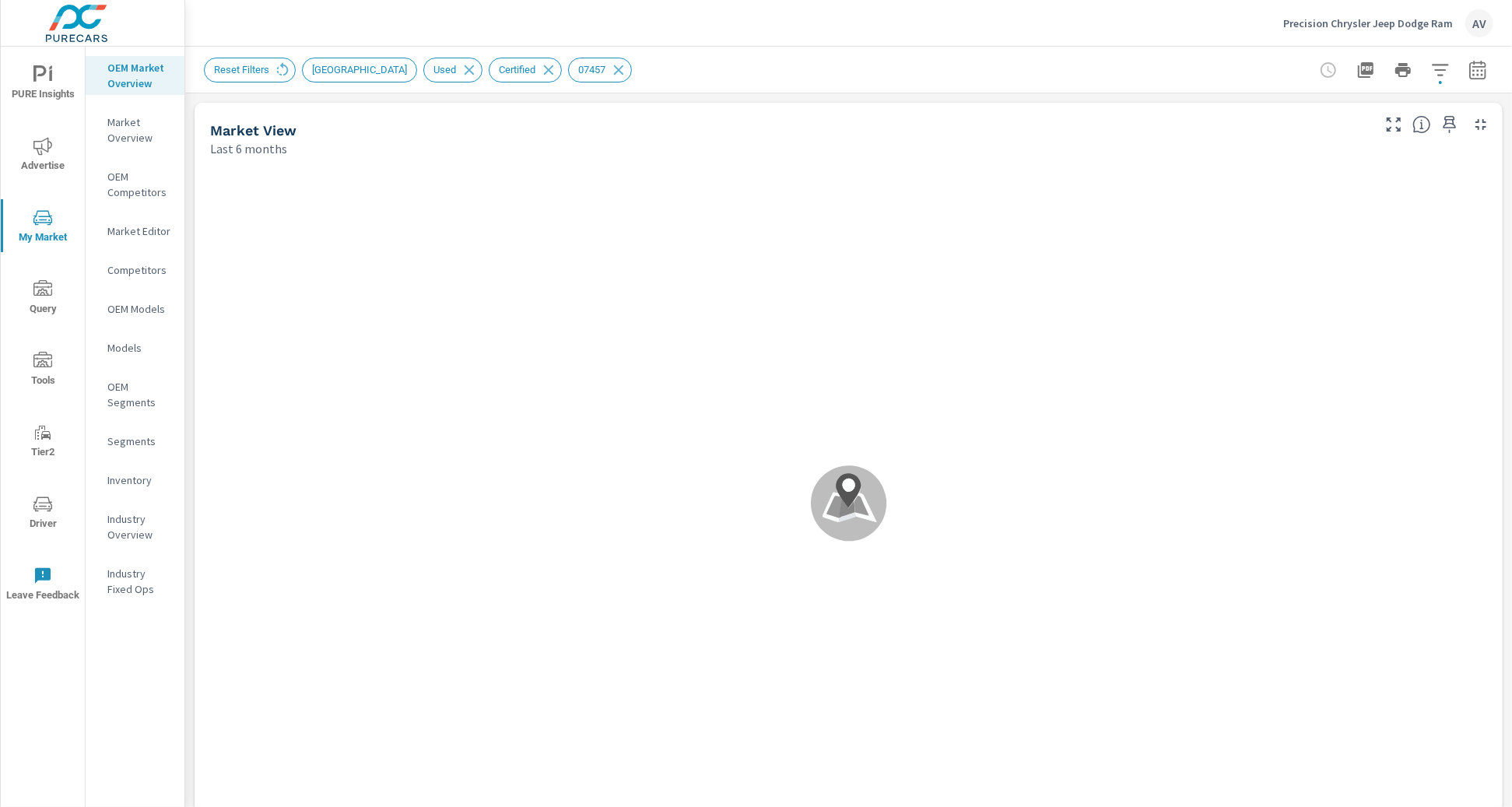 scroll, scrollTop: 1, scrollLeft: 0, axis: vertical 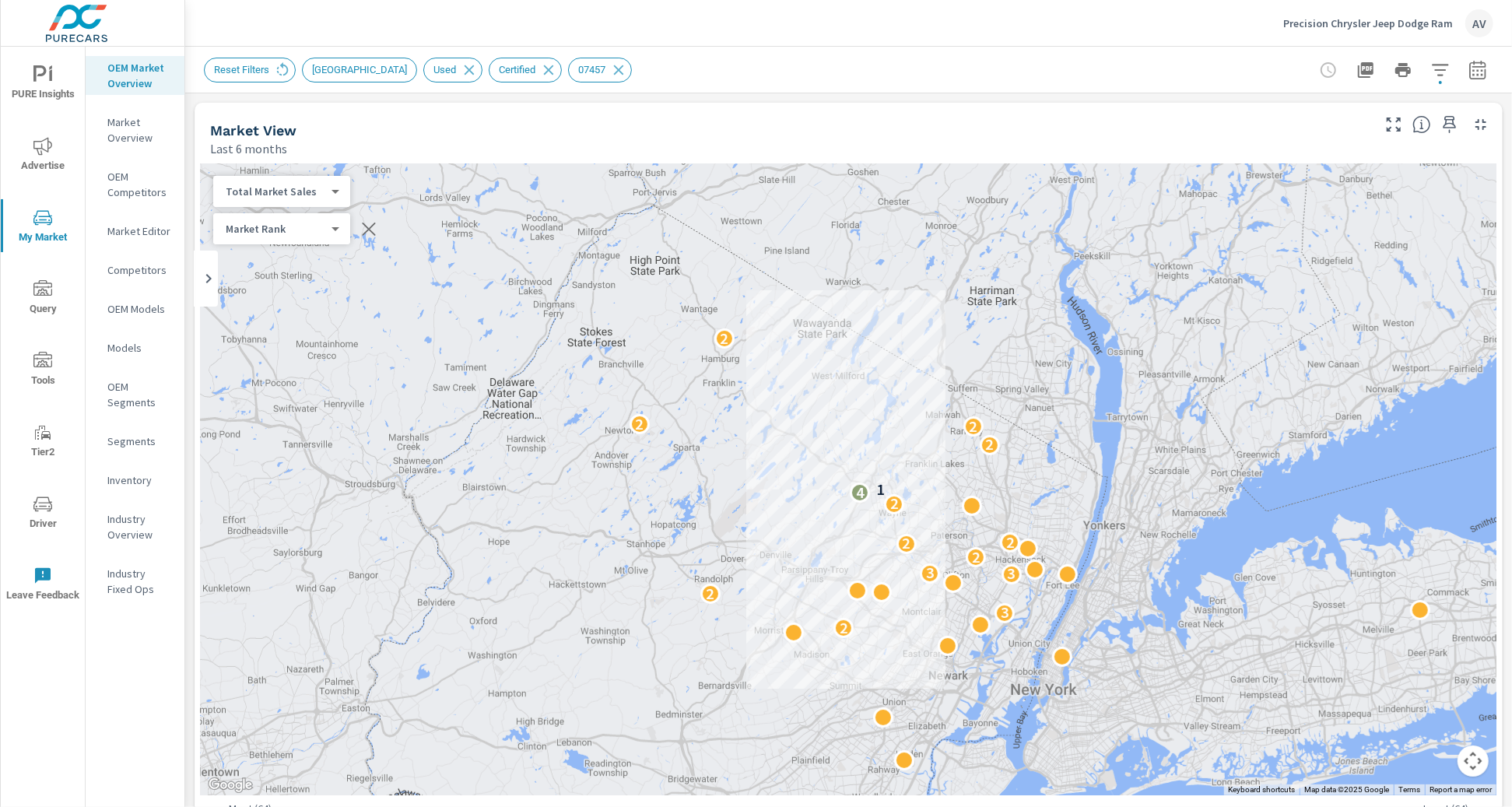 click on "Market View Last 6 months" at bounding box center (784, 130) 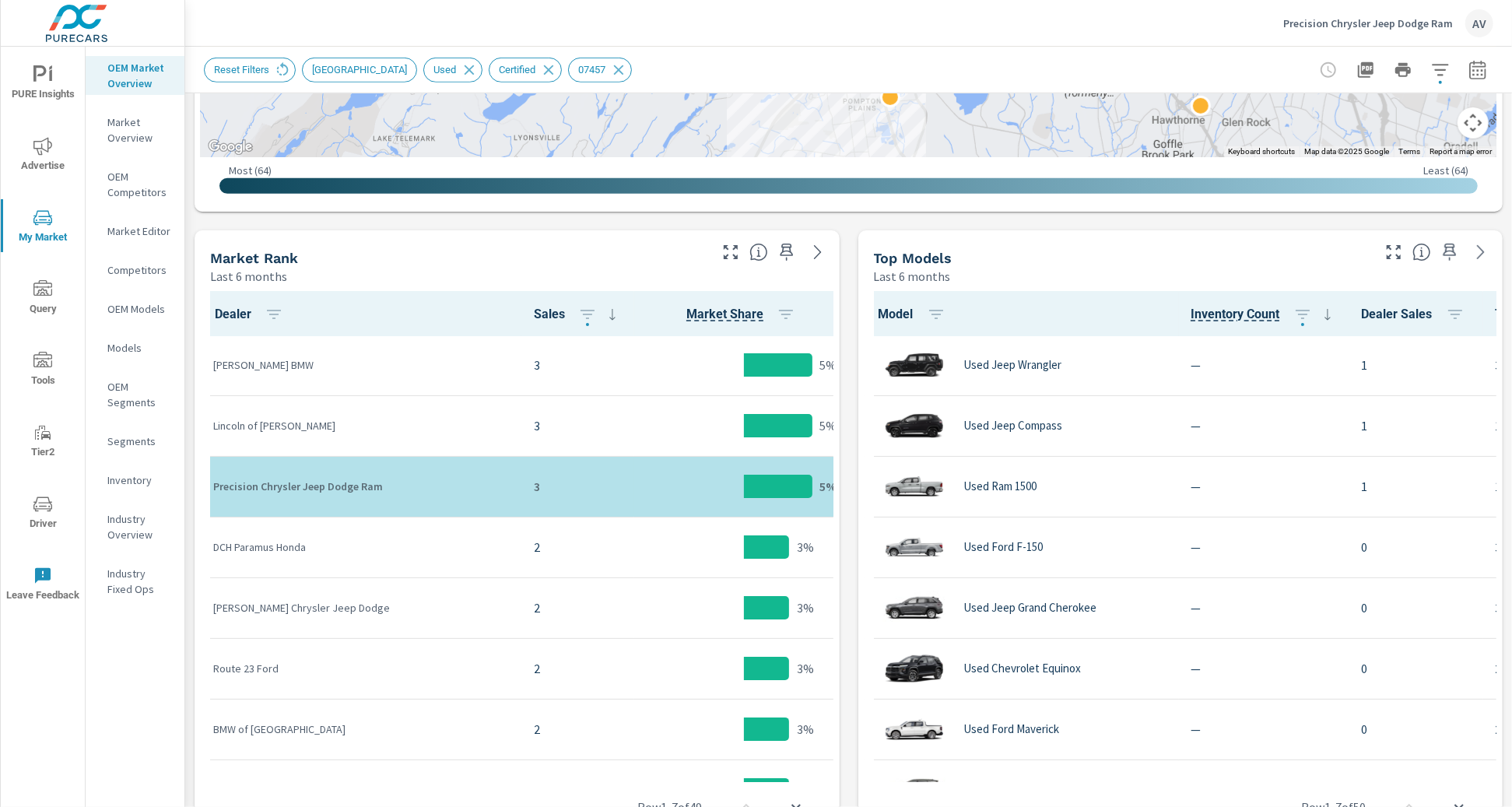 scroll, scrollTop: 679, scrollLeft: 0, axis: vertical 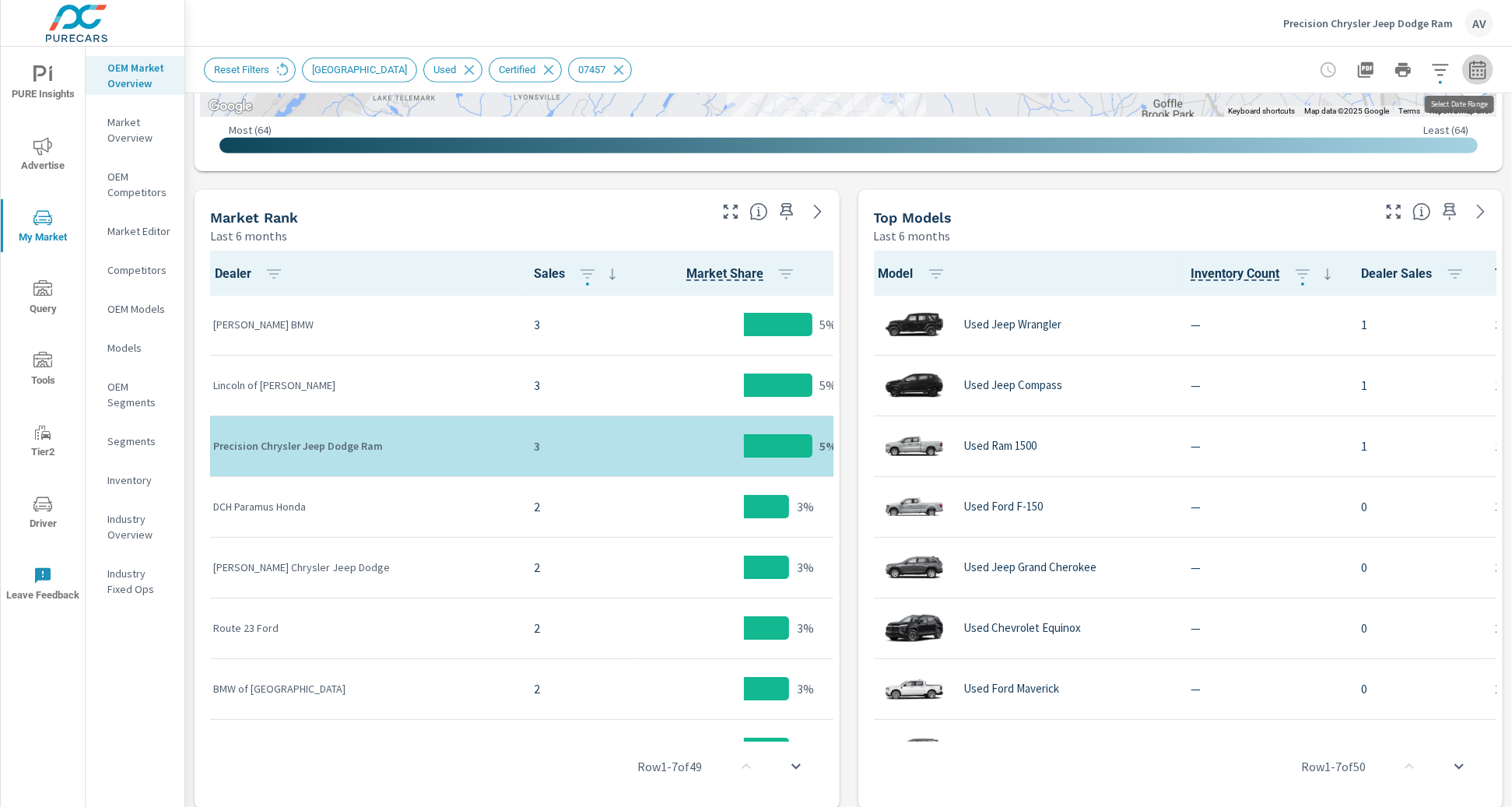 click 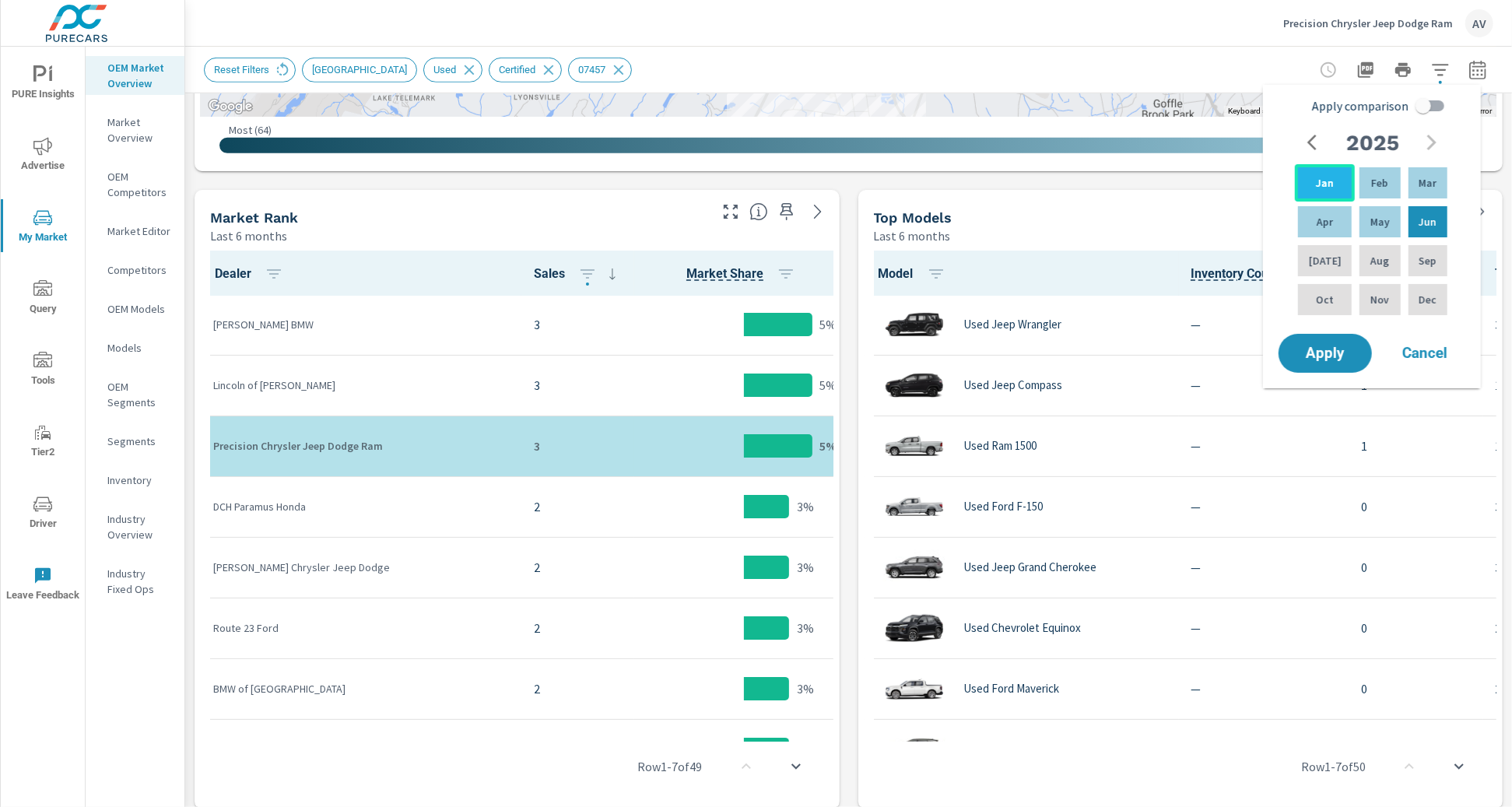 click on "Jan" at bounding box center (1324, 183) 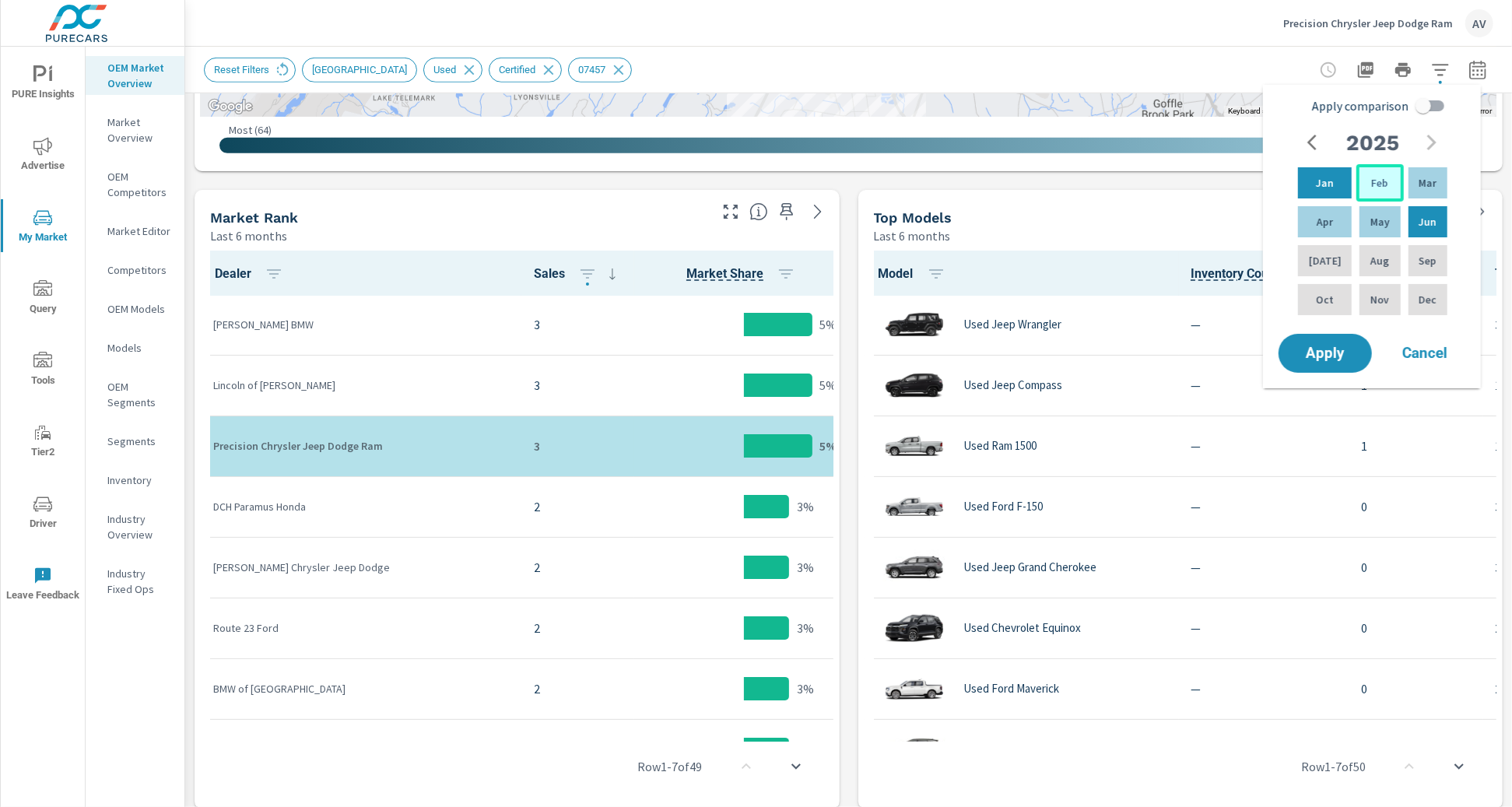 click on "Feb" at bounding box center (1380, 183) 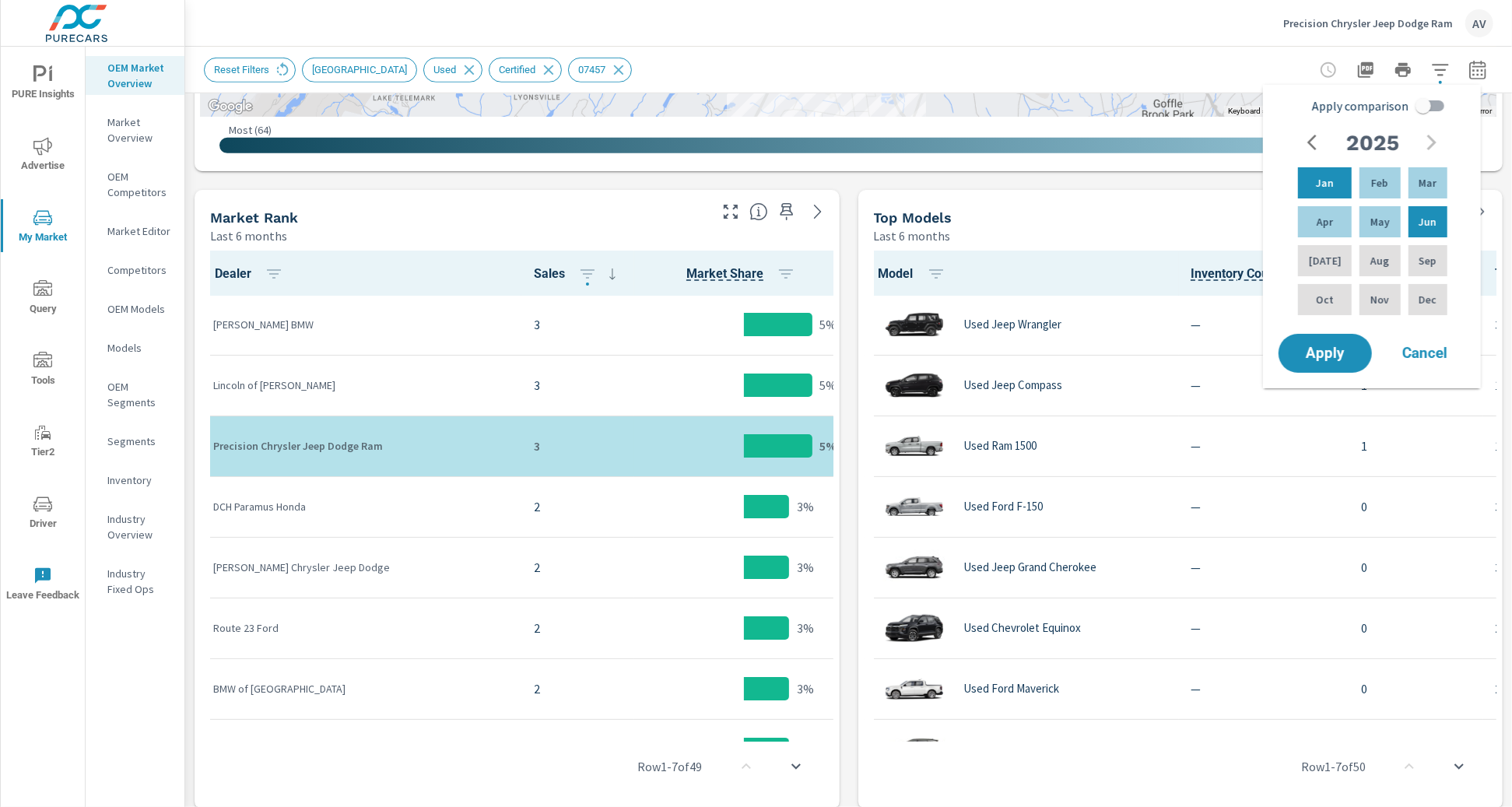 click on "Cancel" at bounding box center (1425, 353) 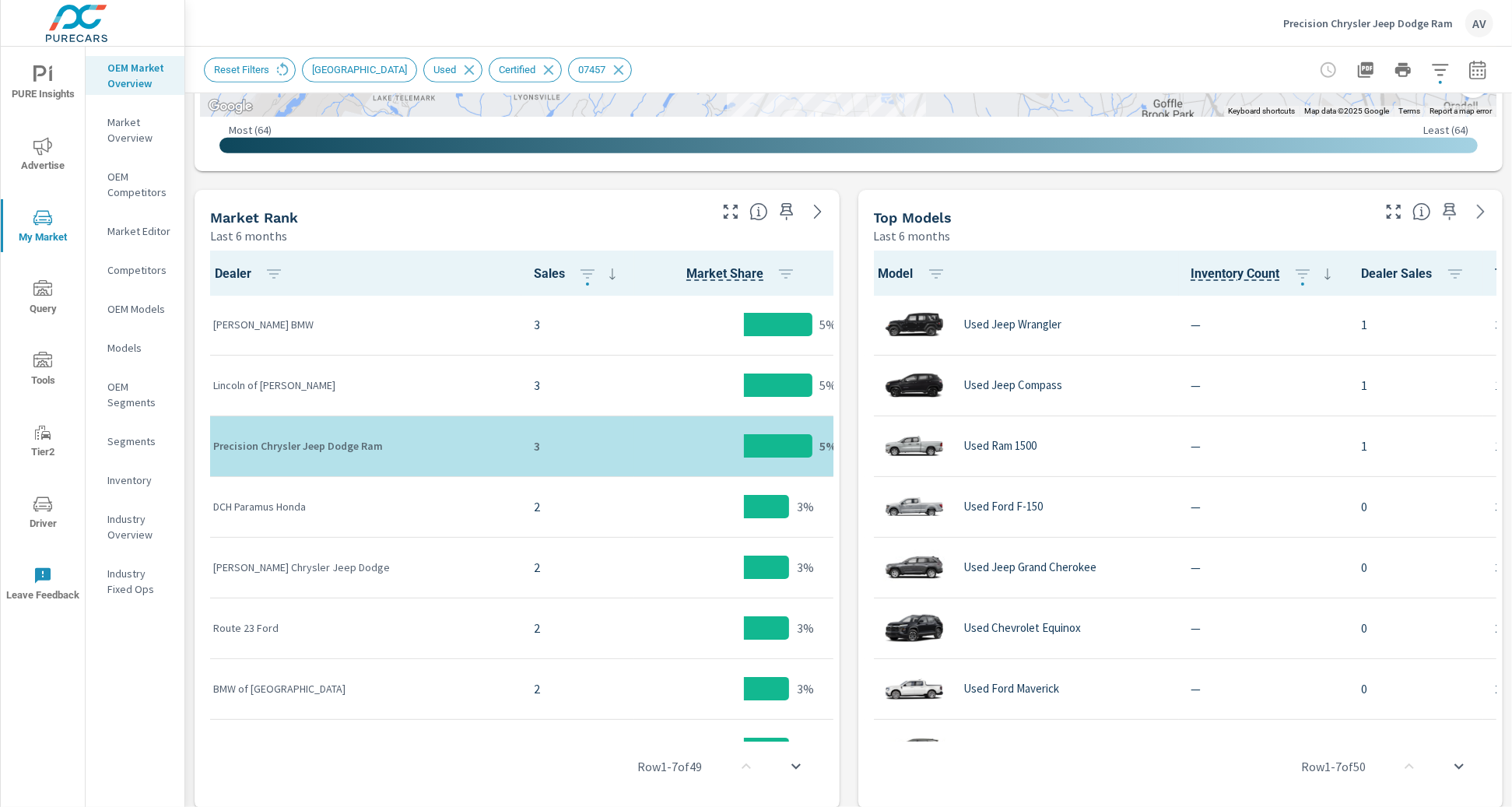 click on "Top Models" at bounding box center (1121, 217) 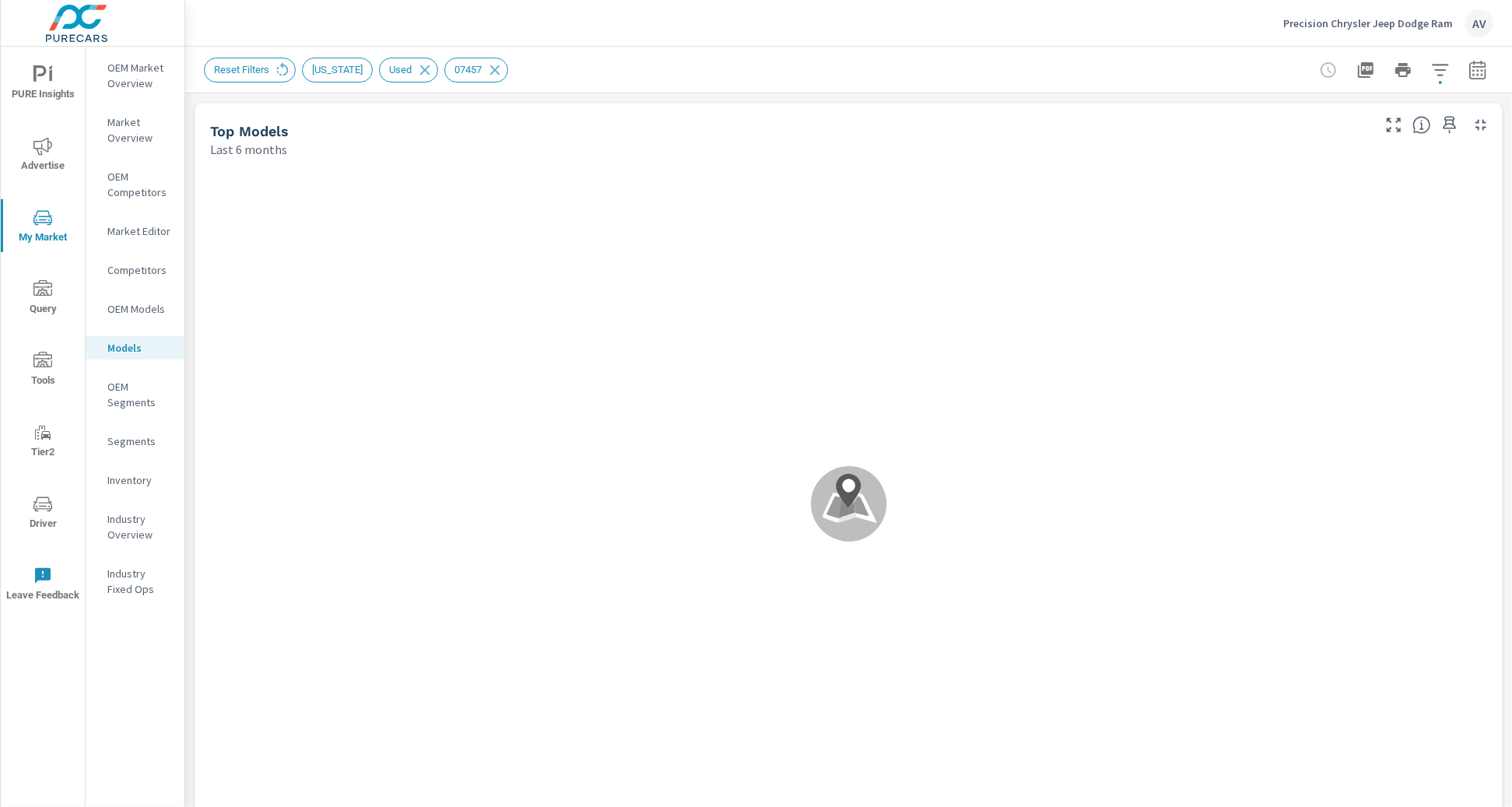 scroll, scrollTop: 1, scrollLeft: 0, axis: vertical 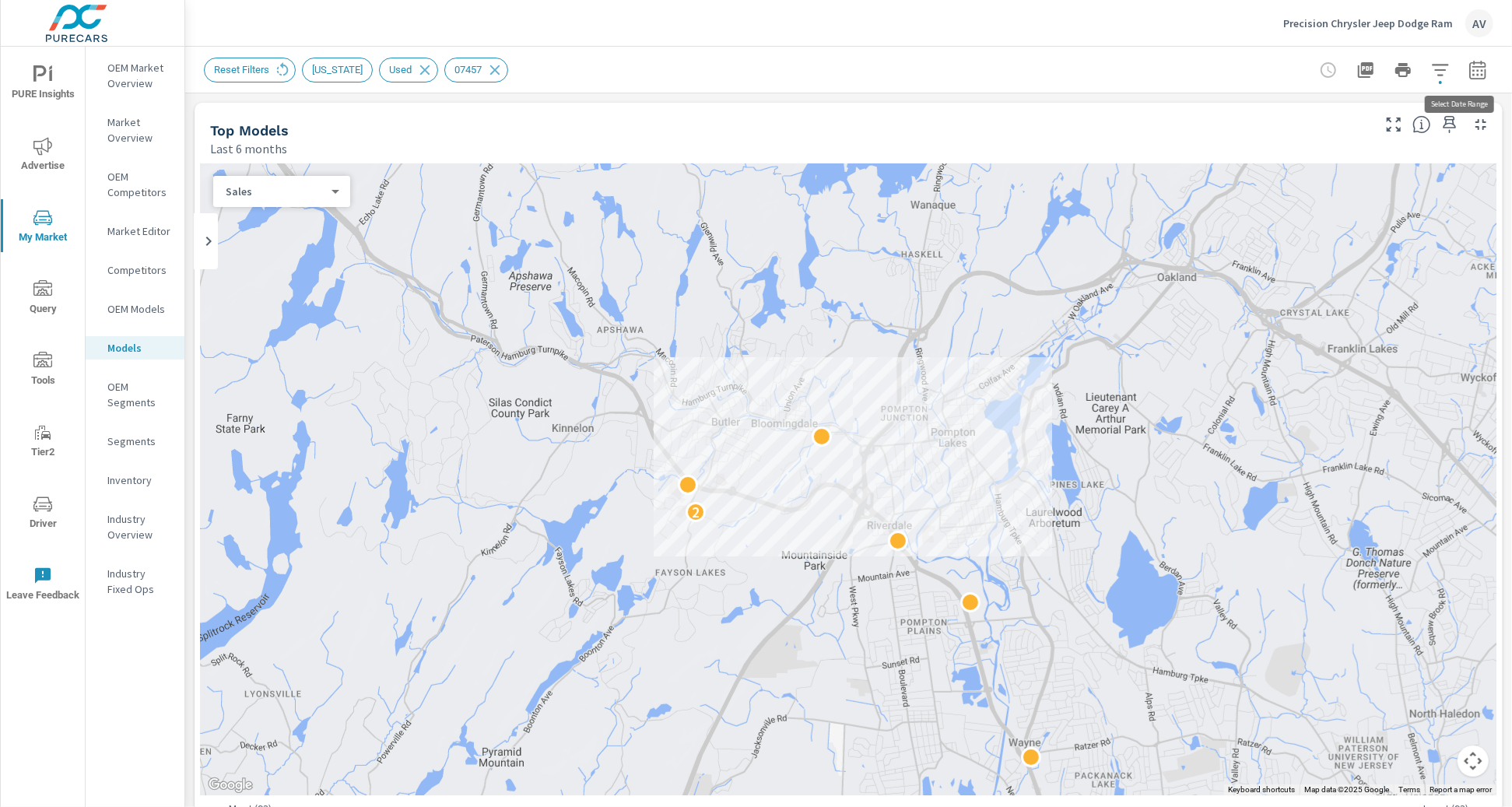 click 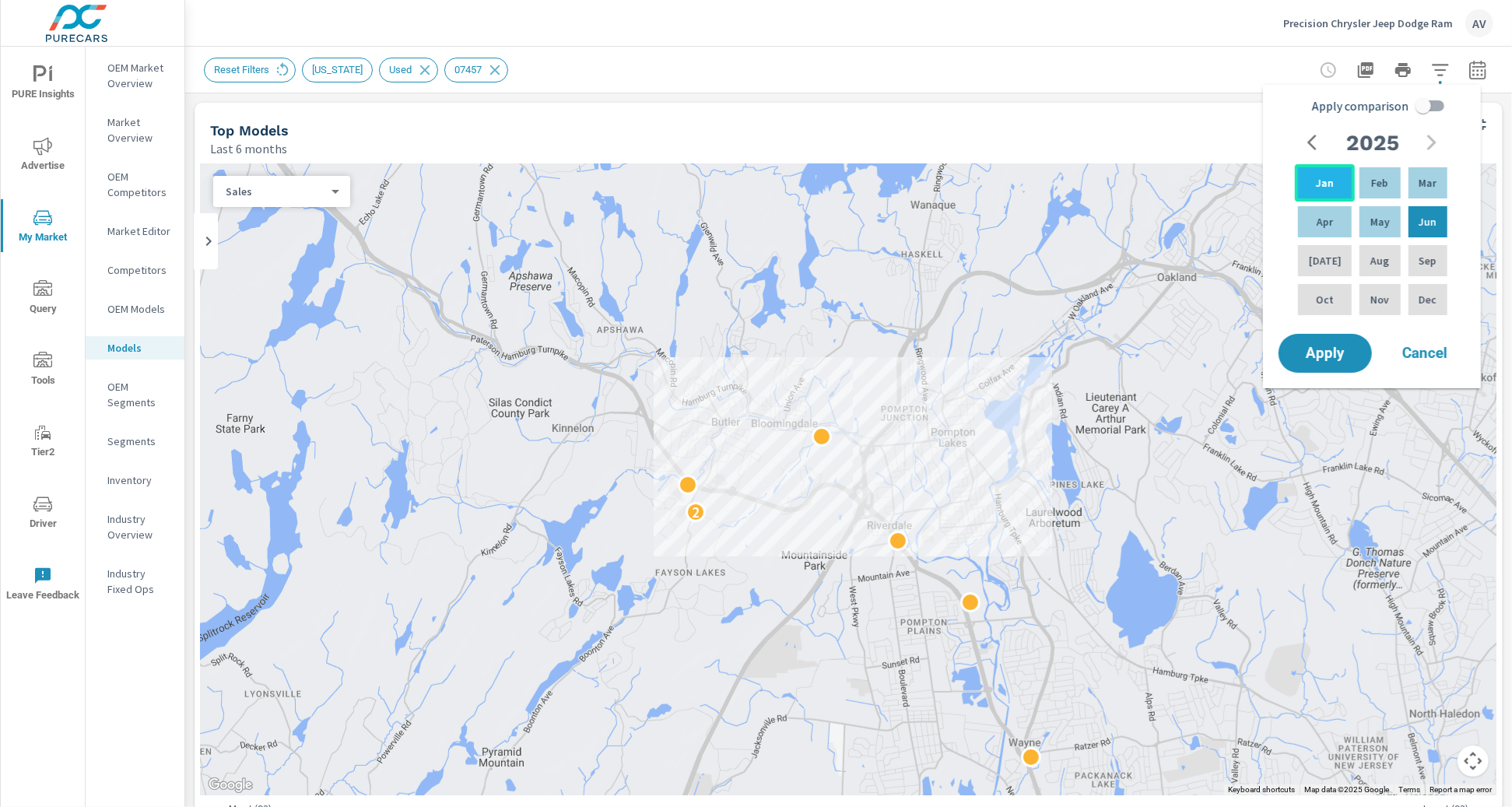 click on "Jan" at bounding box center (1324, 183) 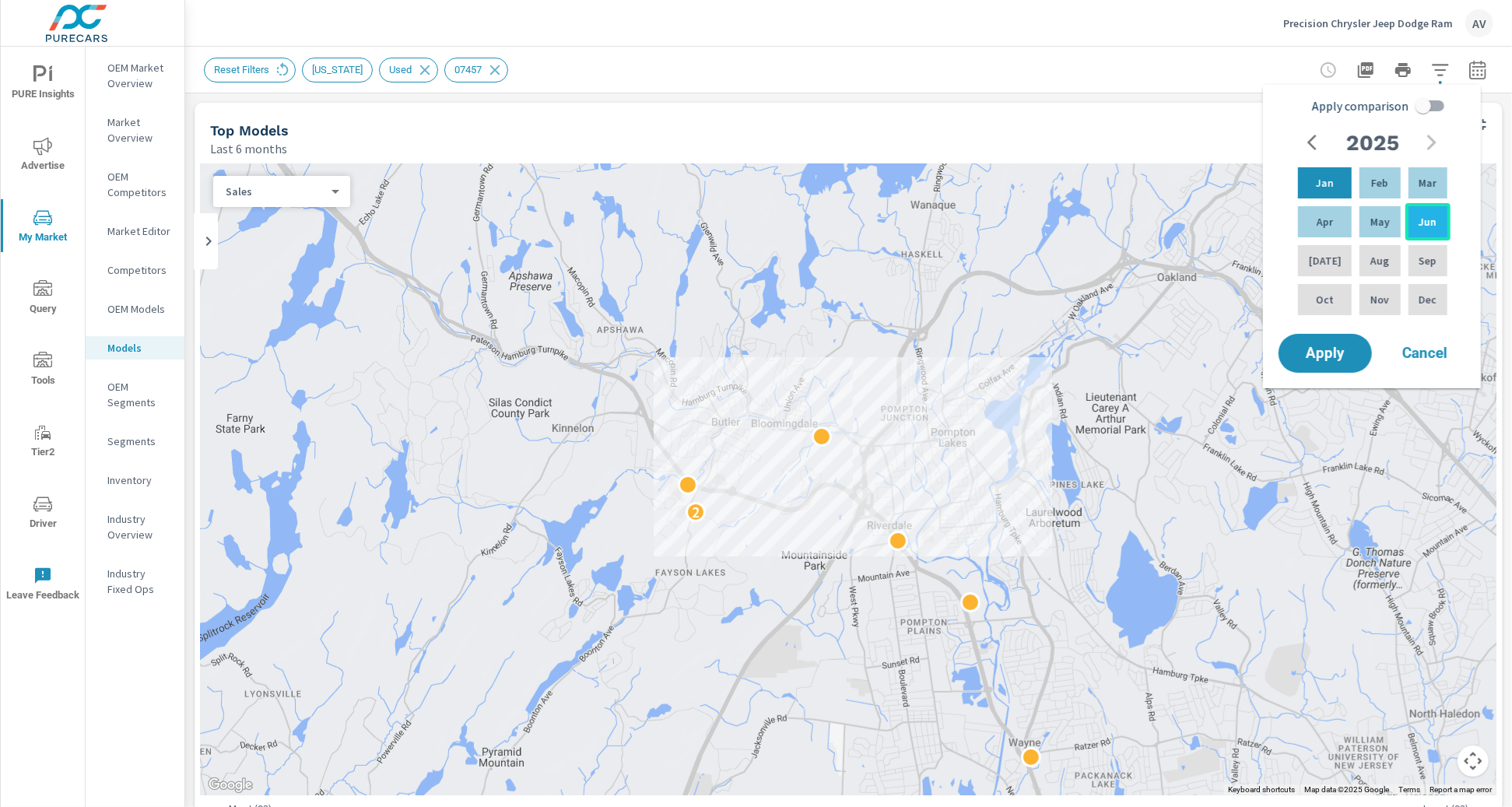 click on "Jun" at bounding box center (1427, 222) 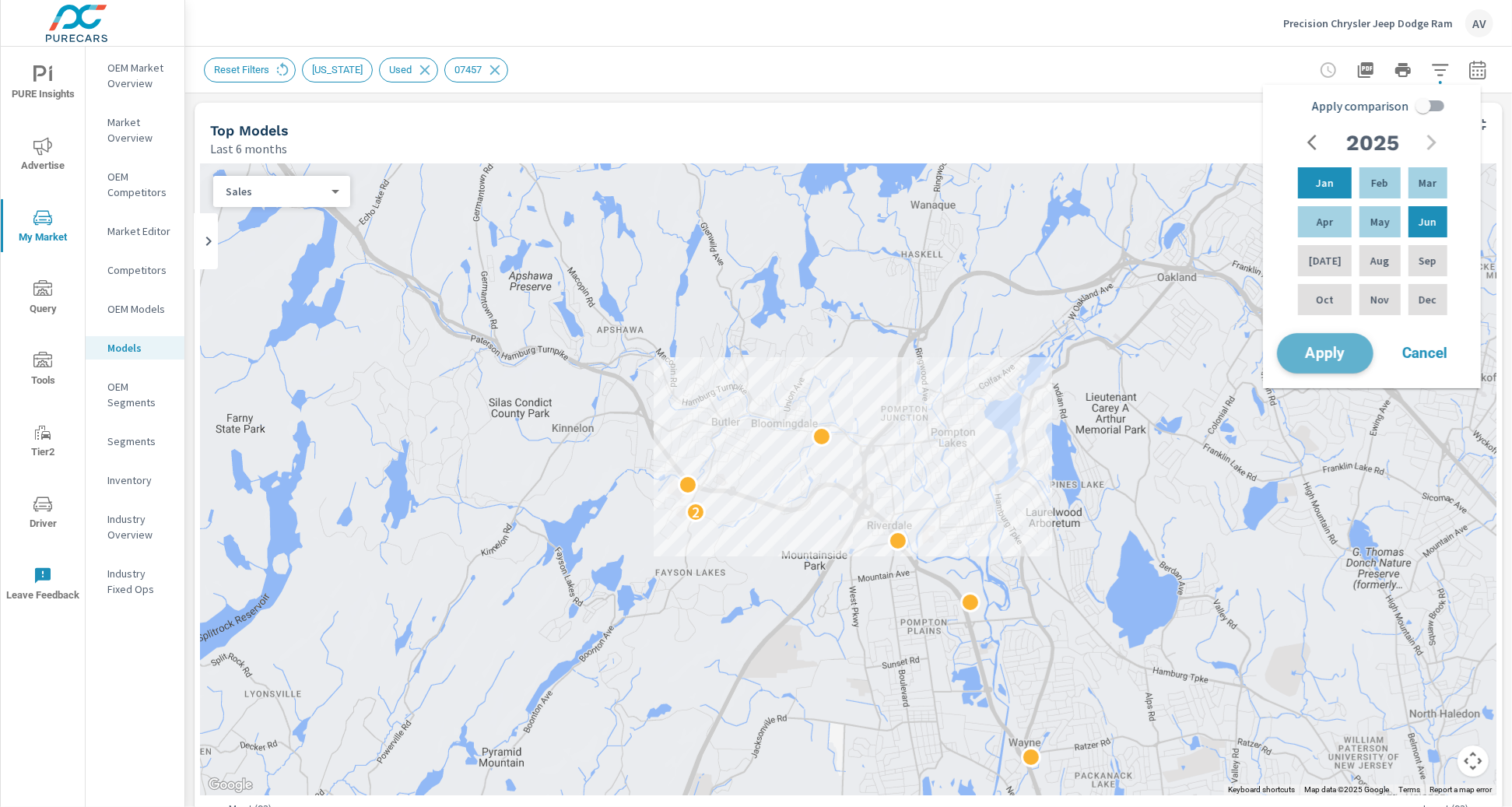 click on "Apply" at bounding box center [1325, 353] 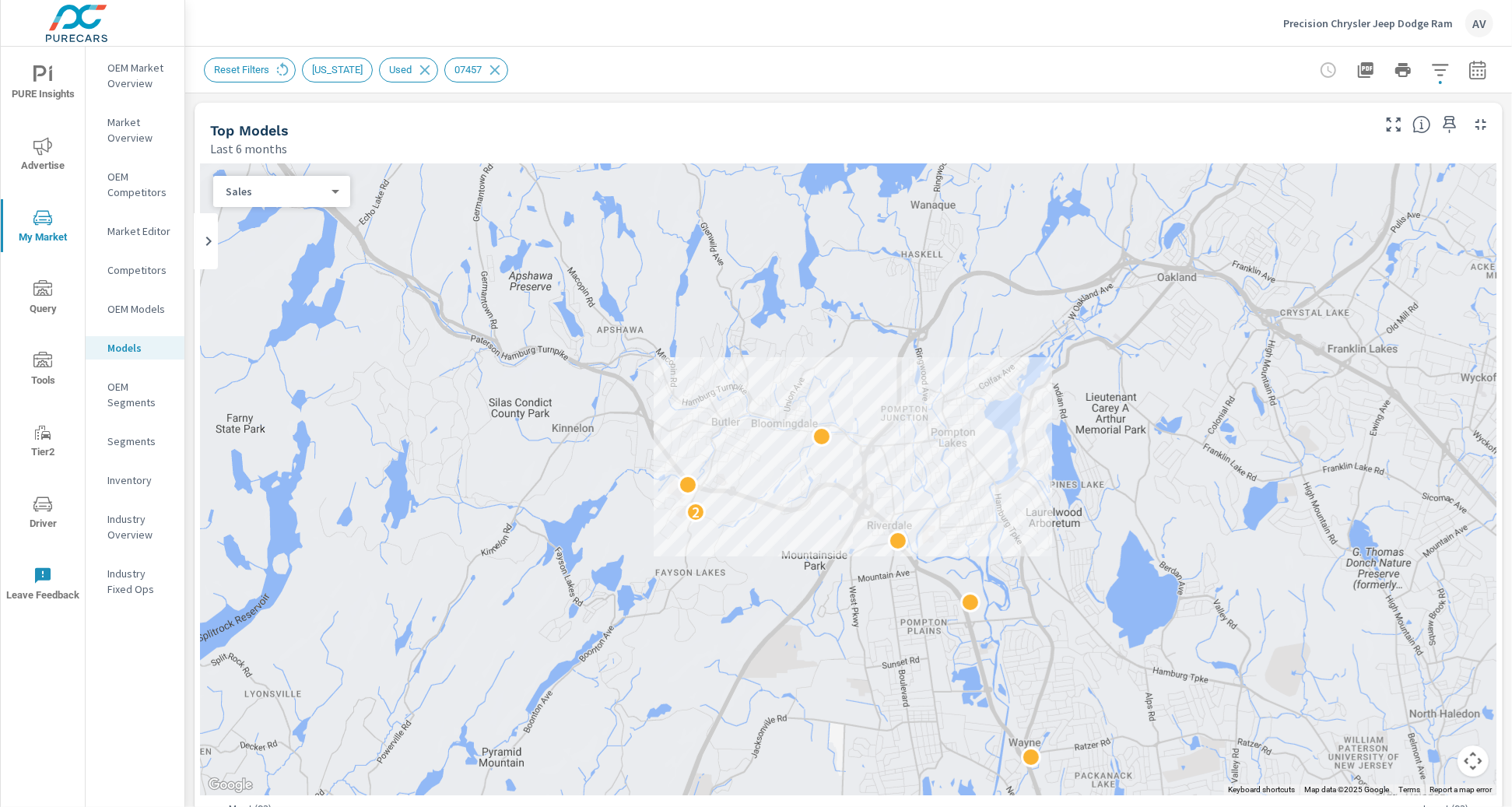 click on "Top Models" at bounding box center [789, 130] 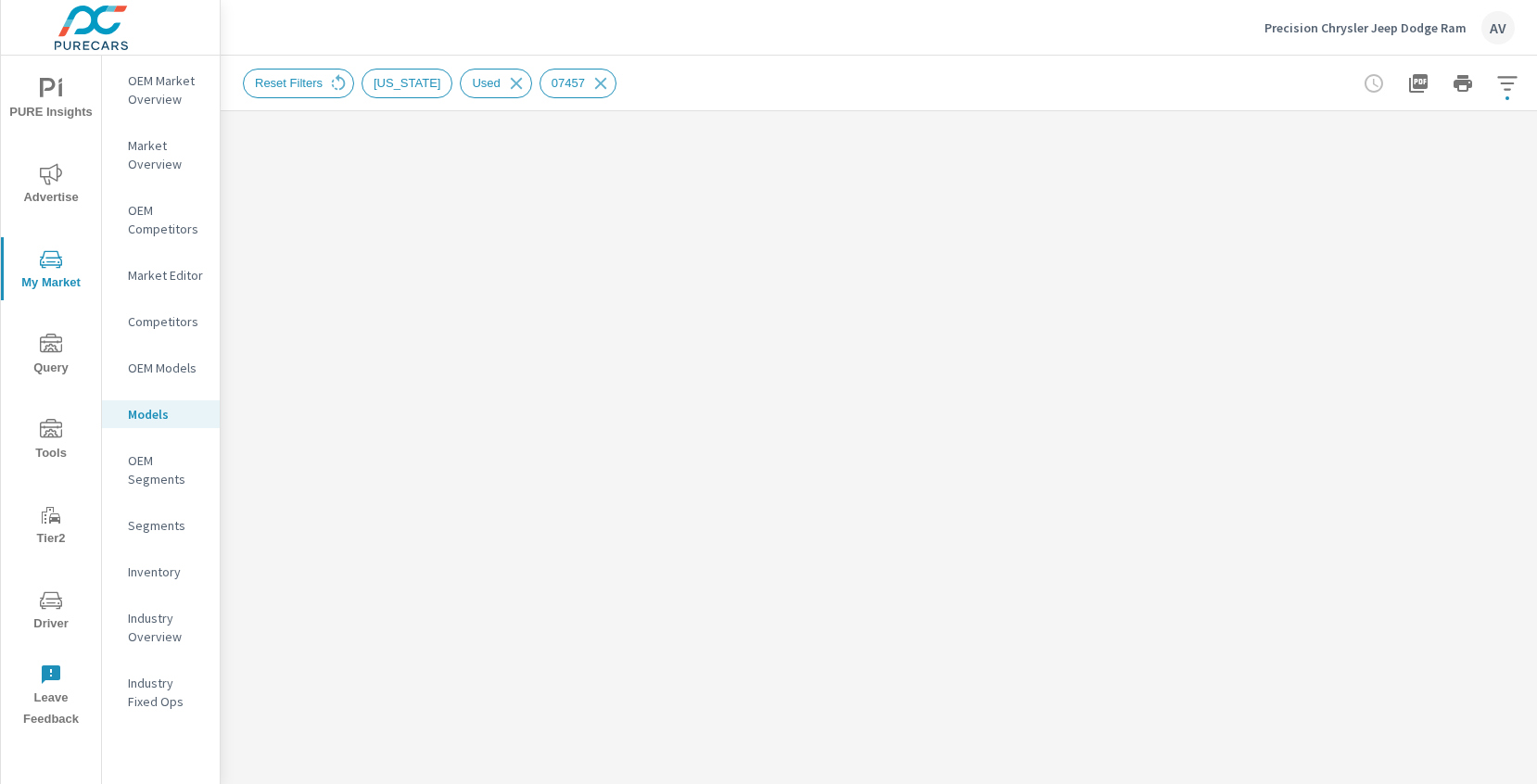 scroll, scrollTop: 0, scrollLeft: 0, axis: both 